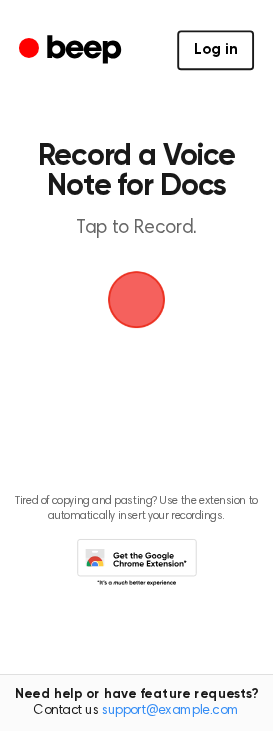 scroll, scrollTop: 0, scrollLeft: 0, axis: both 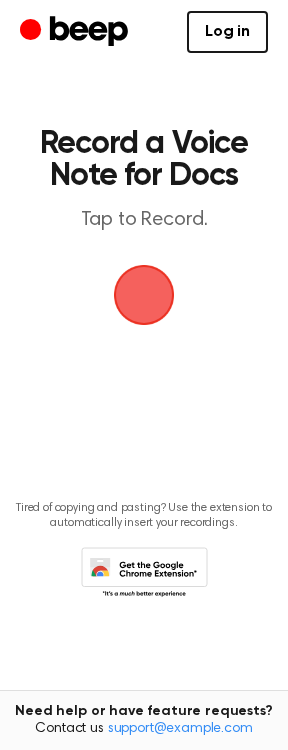 click at bounding box center [144, 295] 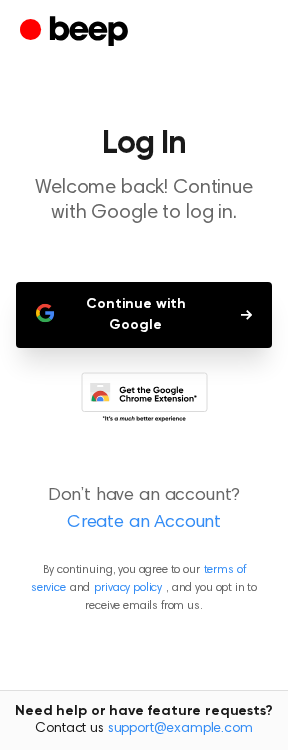click on "Continue with Google" at bounding box center [144, 315] 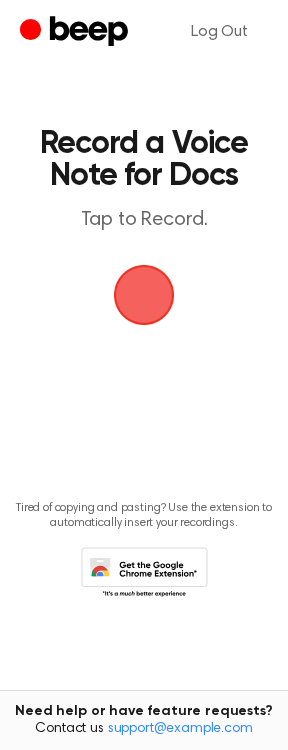 click at bounding box center [144, 295] 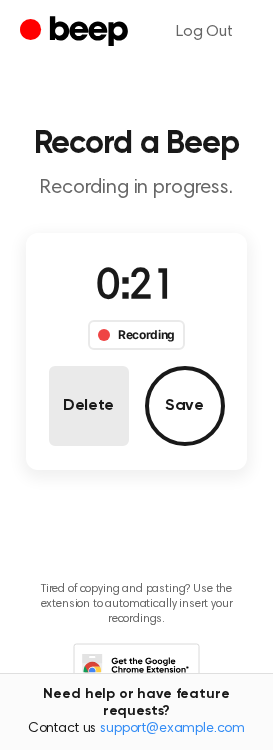click on "Delete" at bounding box center (89, 406) 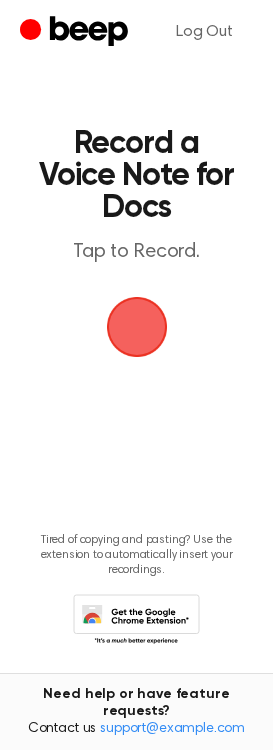 click at bounding box center (137, 327) 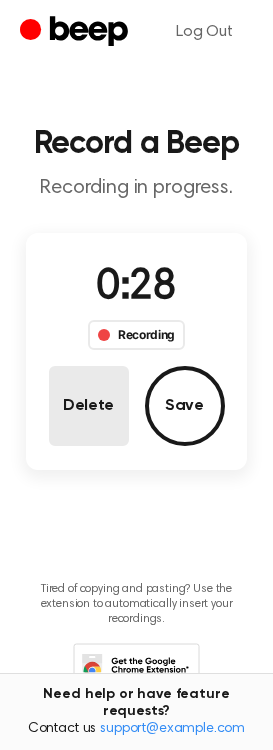 click on "Delete" at bounding box center [89, 406] 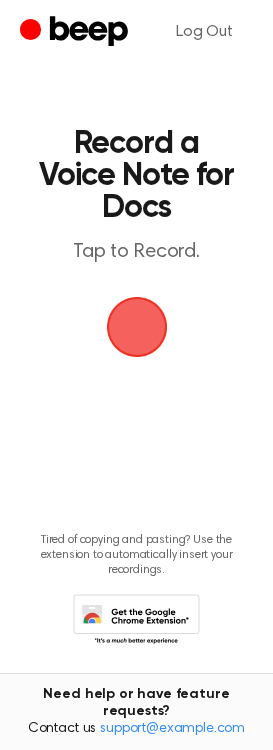 click at bounding box center [137, 327] 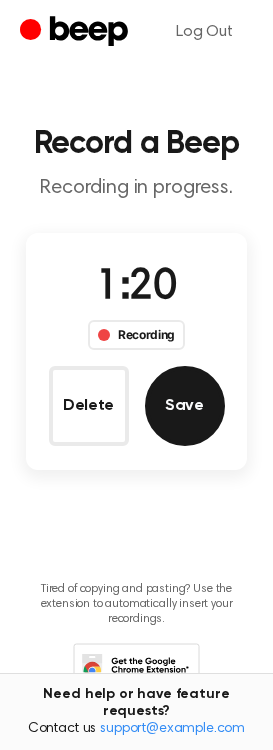 click on "Save" at bounding box center (185, 406) 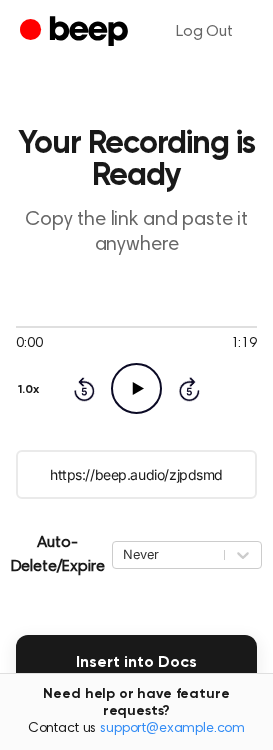 click 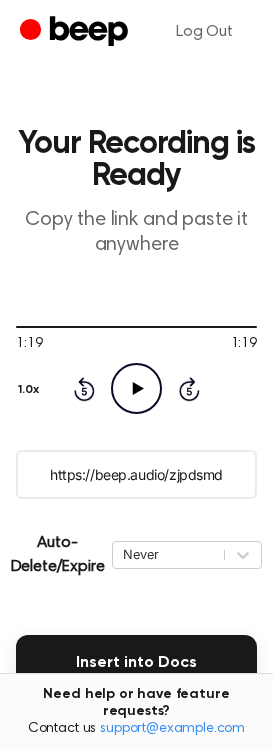 click on "Copy the link and paste it anywhere" at bounding box center [136, 233] 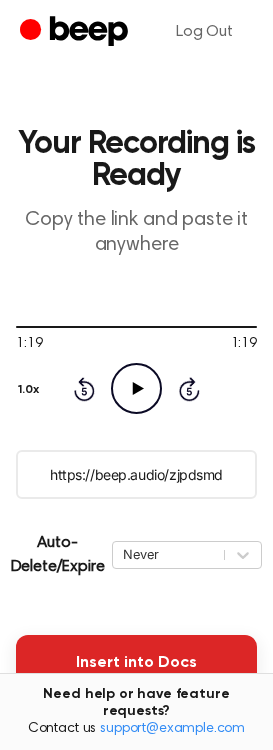 click on "Insert into Docs" at bounding box center (136, 663) 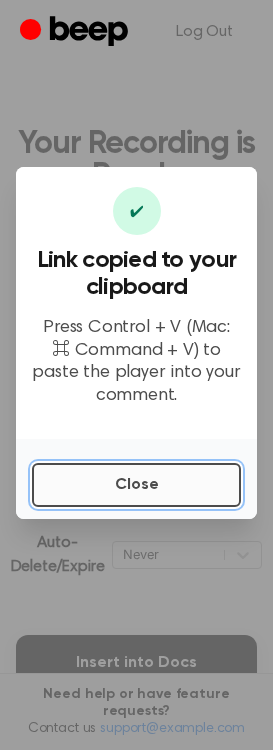 click on "Close" at bounding box center (136, 485) 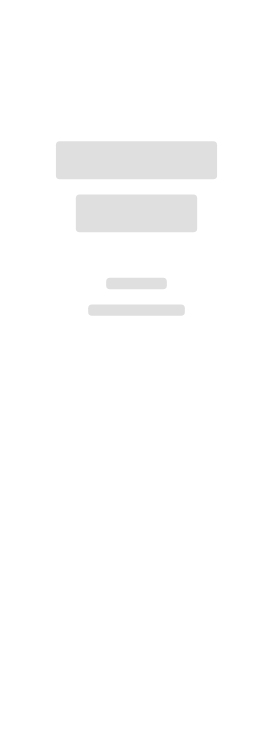 scroll, scrollTop: 0, scrollLeft: 0, axis: both 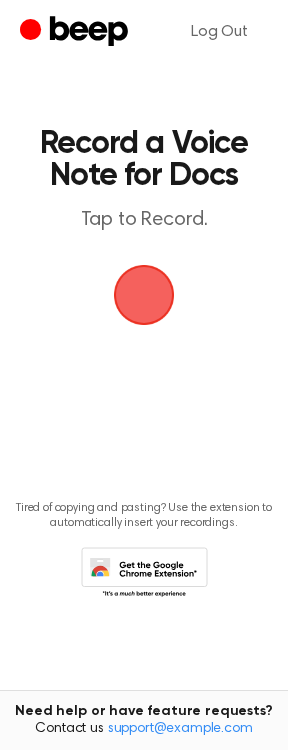 click at bounding box center (144, 295) 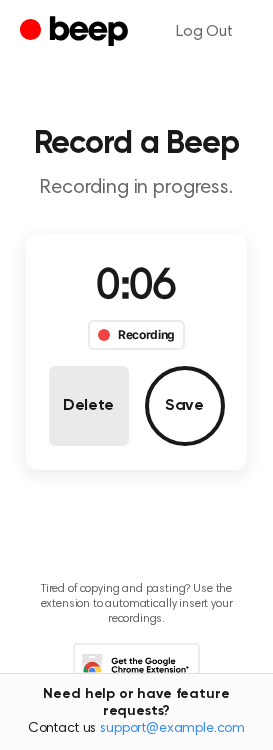 click on "Delete" at bounding box center [89, 406] 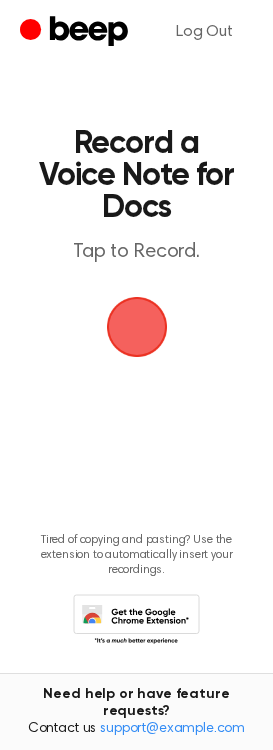 click at bounding box center (136, 327) 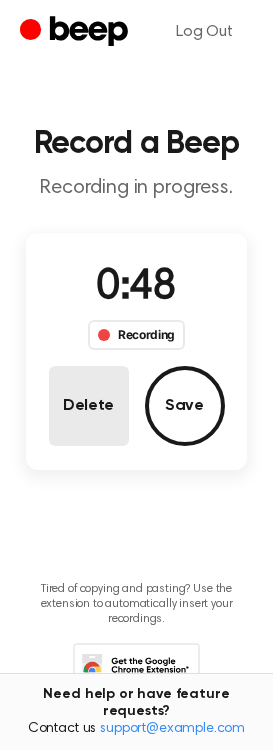 click on "Delete" at bounding box center [89, 406] 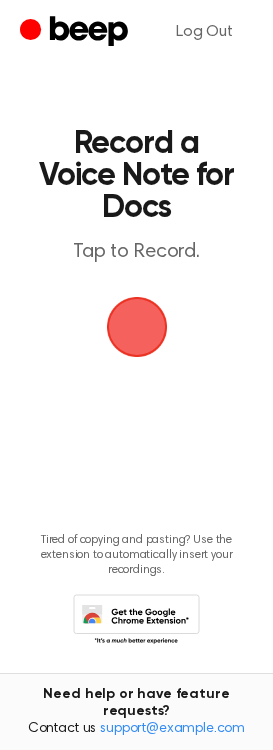 click at bounding box center [136, 327] 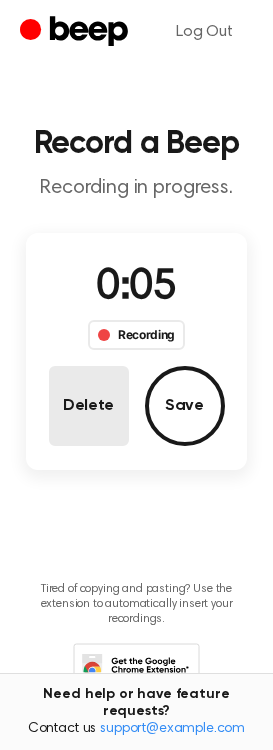 click on "Delete" at bounding box center [89, 406] 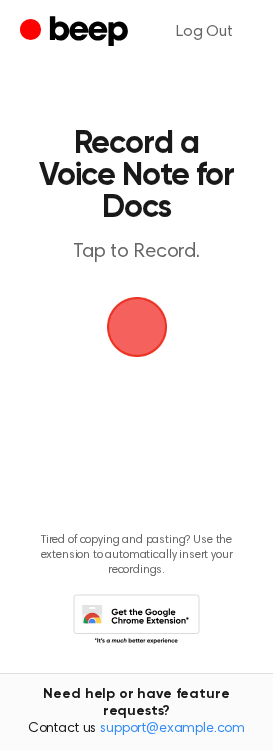 click at bounding box center [137, 327] 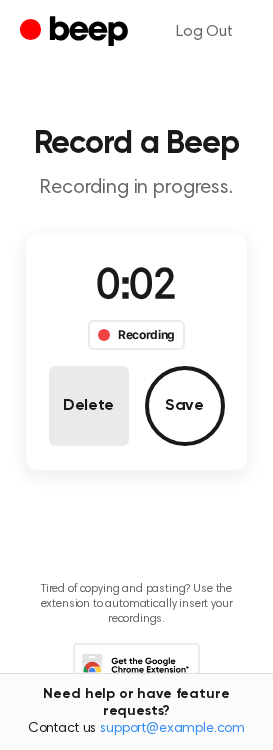 click on "Delete" at bounding box center [89, 406] 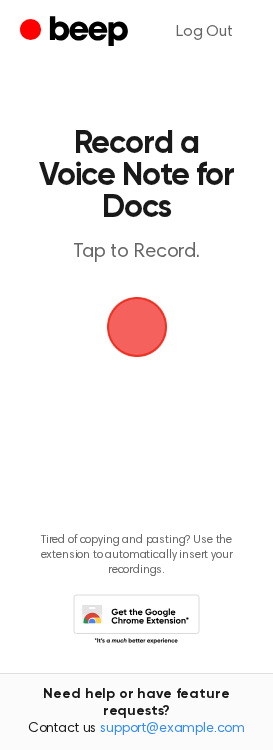 click at bounding box center [137, 327] 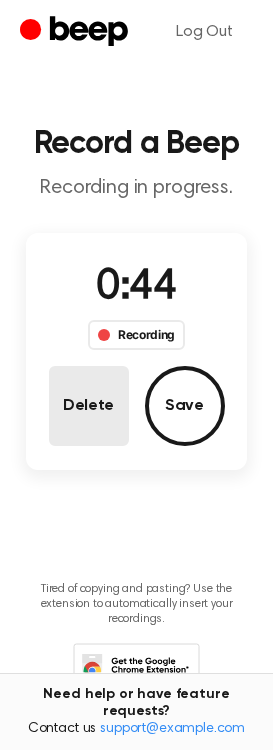 click on "Delete" at bounding box center [89, 406] 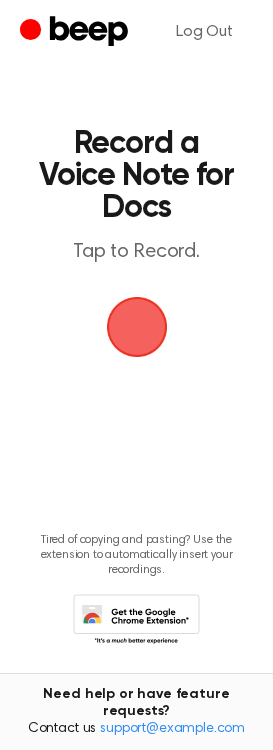 click at bounding box center [136, 327] 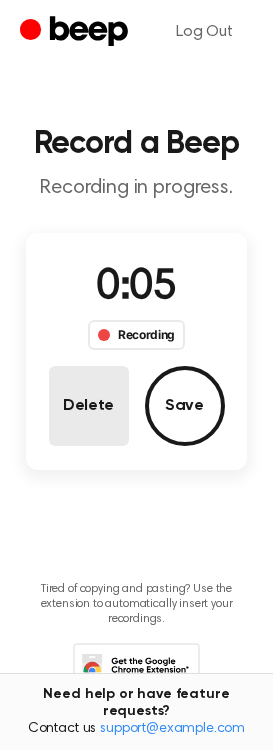 click on "Delete" at bounding box center (89, 406) 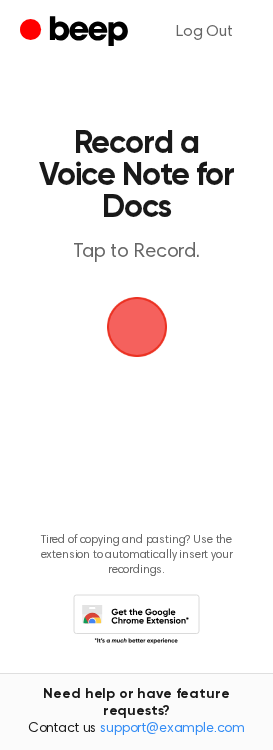 click at bounding box center (137, 327) 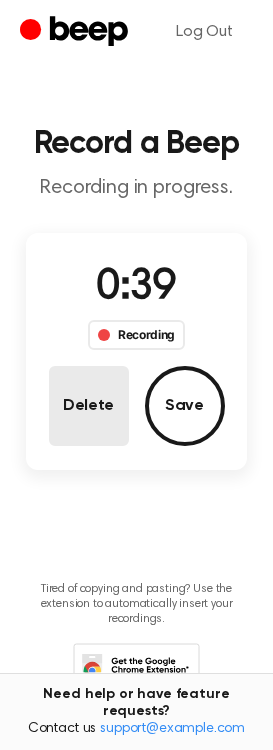 click on "Delete" at bounding box center [89, 406] 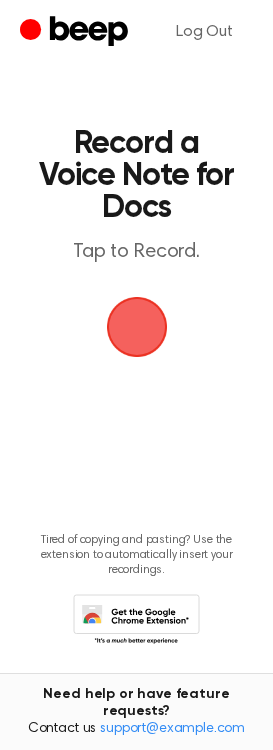click at bounding box center (136, 327) 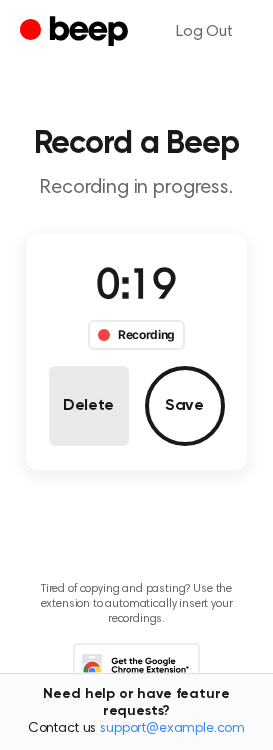 click on "Delete" at bounding box center [89, 406] 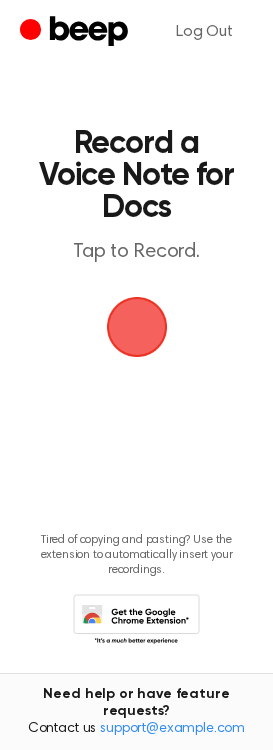 click at bounding box center [137, 327] 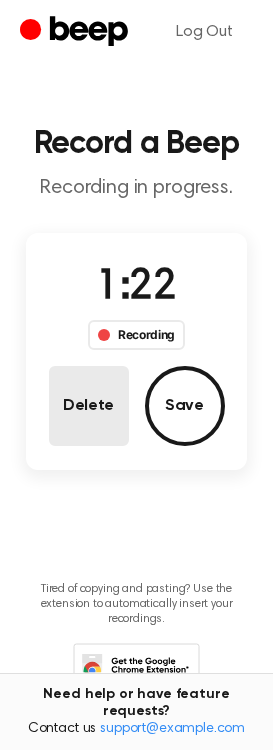 click on "Delete" at bounding box center [89, 406] 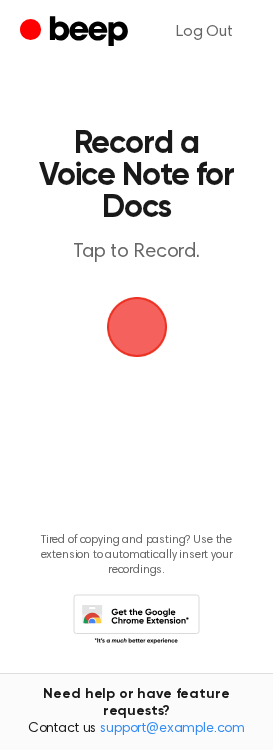 click at bounding box center [136, 327] 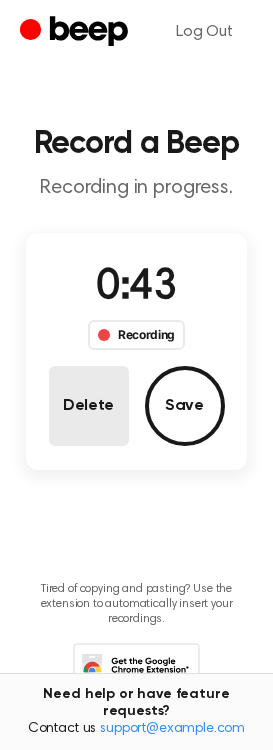 click on "Delete" at bounding box center (89, 406) 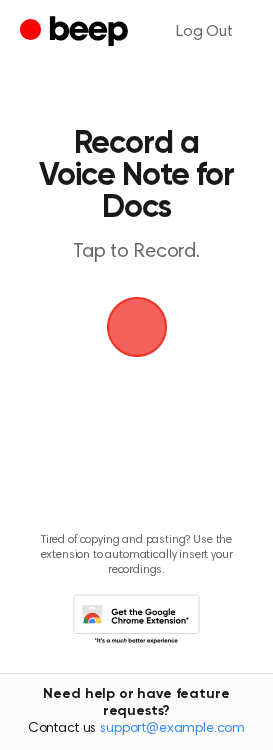 click at bounding box center (136, 327) 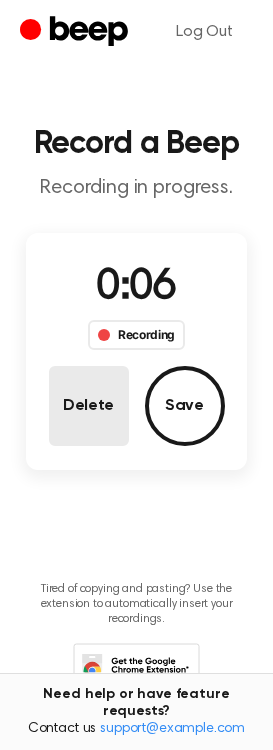 click on "Delete" at bounding box center (89, 406) 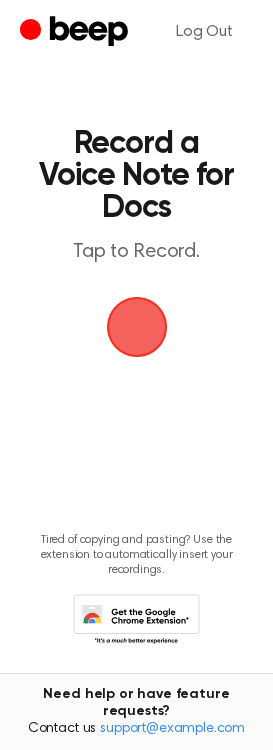 click at bounding box center (136, 326) 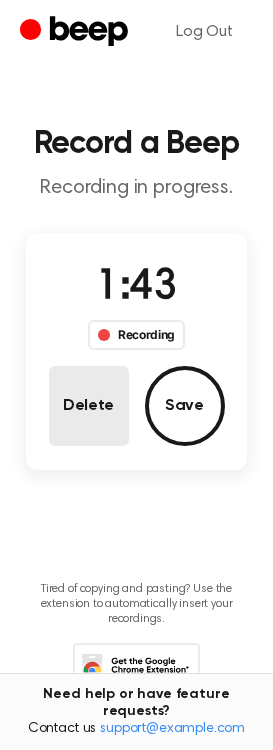 click on "Delete" at bounding box center (89, 406) 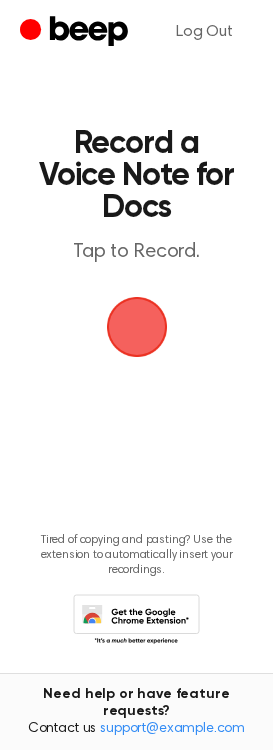 click at bounding box center [137, 327] 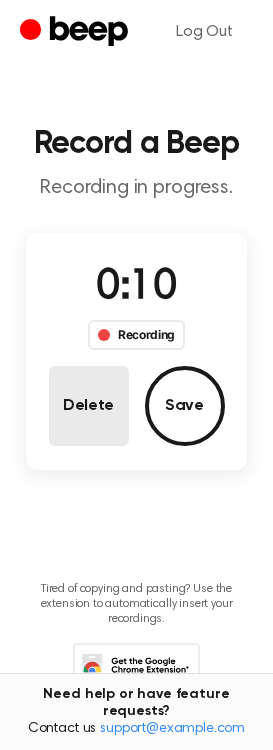 click on "Delete" at bounding box center [89, 406] 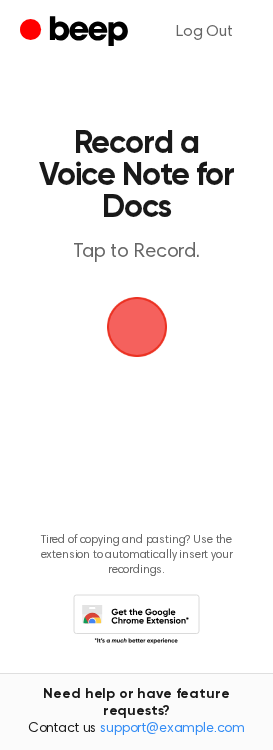 click at bounding box center [137, 327] 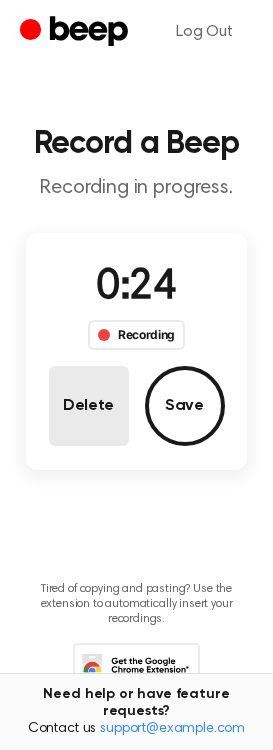 click on "Delete" at bounding box center (89, 406) 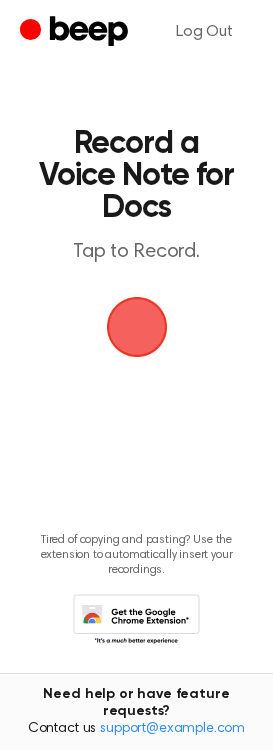 click at bounding box center [136, 326] 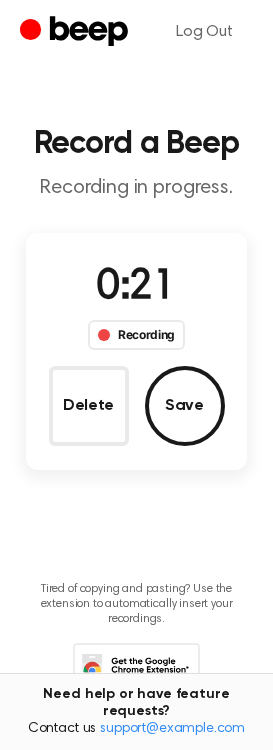 click on "0:21 Recording Delete Save" at bounding box center [136, 351] 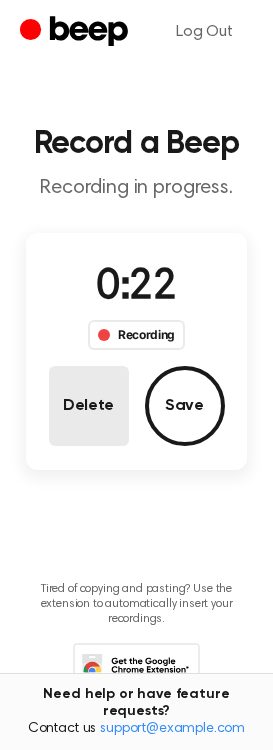click on "Delete" at bounding box center (89, 406) 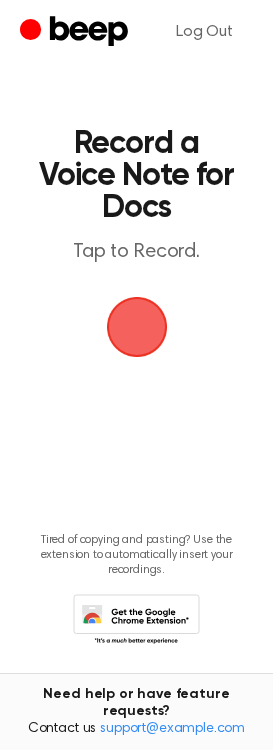 click at bounding box center (136, 327) 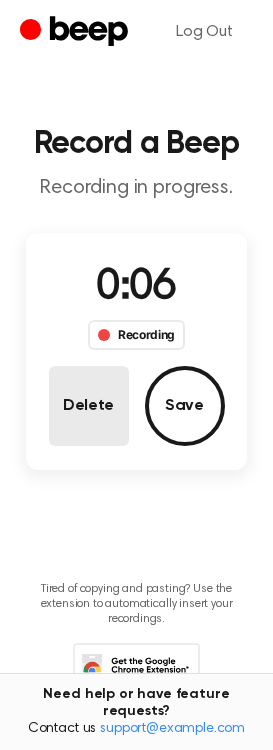 click on "Delete" at bounding box center [89, 406] 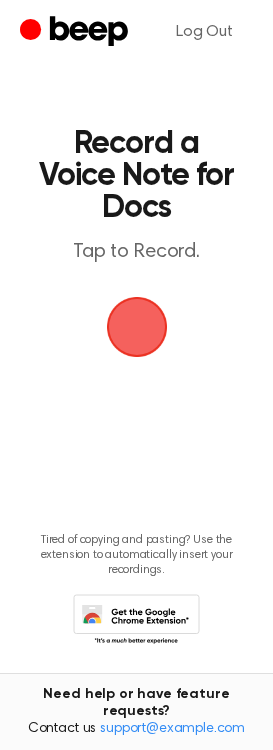 click at bounding box center [137, 327] 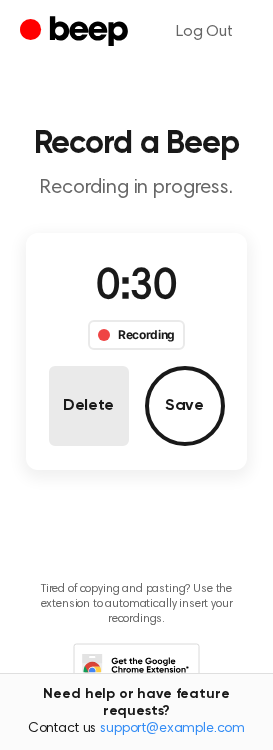 click on "Delete" at bounding box center [89, 406] 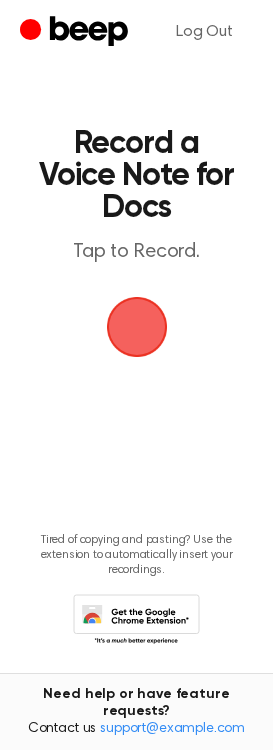 click at bounding box center (137, 327) 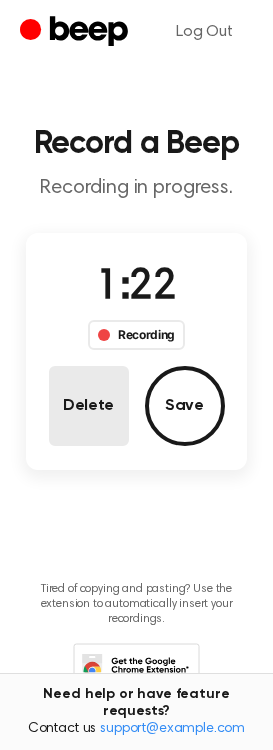 click on "Delete" at bounding box center (89, 406) 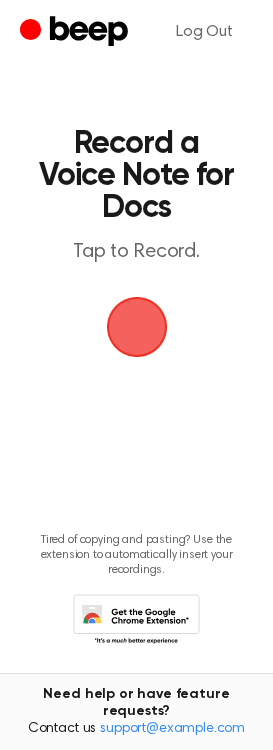 click at bounding box center [137, 327] 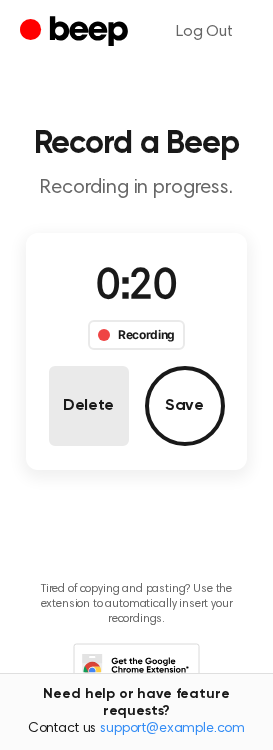 click on "Delete" at bounding box center [89, 406] 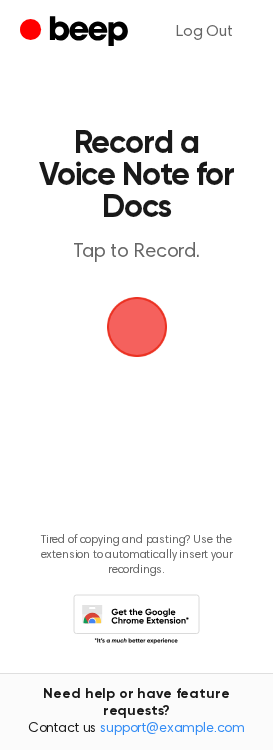 click at bounding box center (136, 327) 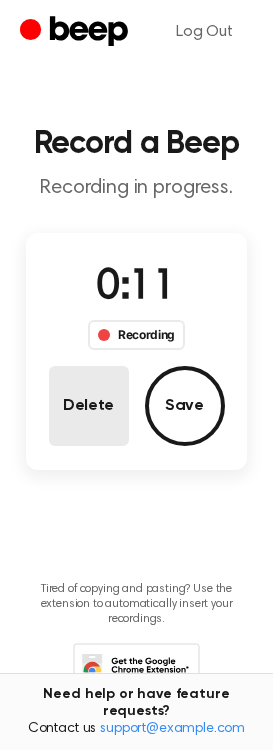 click on "Delete" at bounding box center (89, 406) 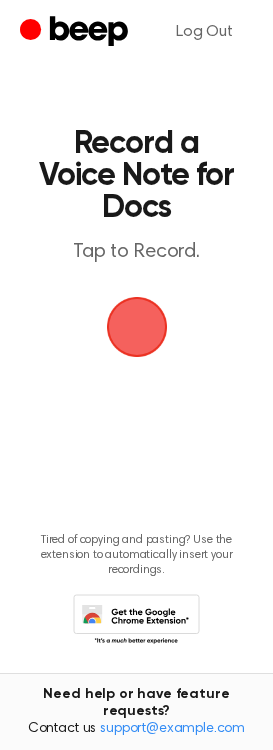 click at bounding box center [137, 327] 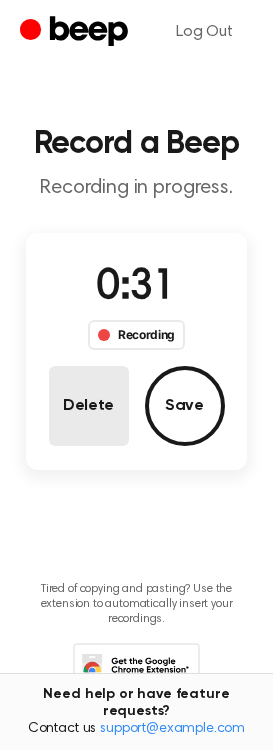 click on "Delete" at bounding box center (89, 406) 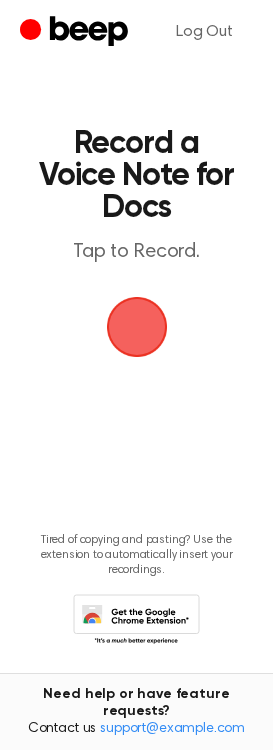 click at bounding box center [137, 327] 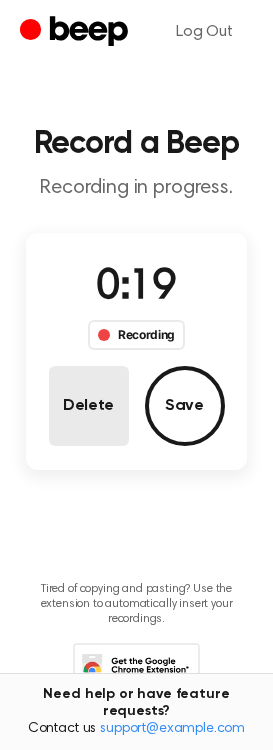 click on "Delete" at bounding box center (89, 406) 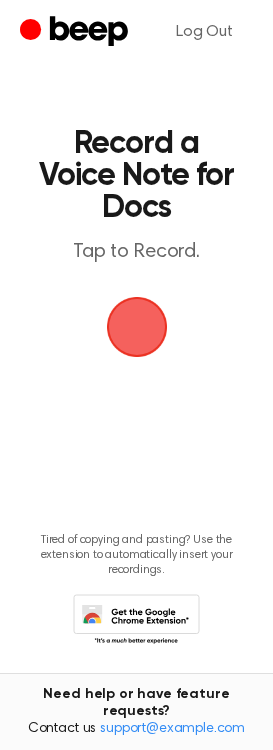click at bounding box center [136, 326] 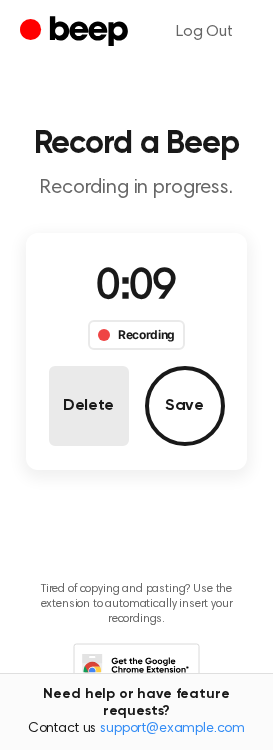 click on "Delete" at bounding box center [89, 406] 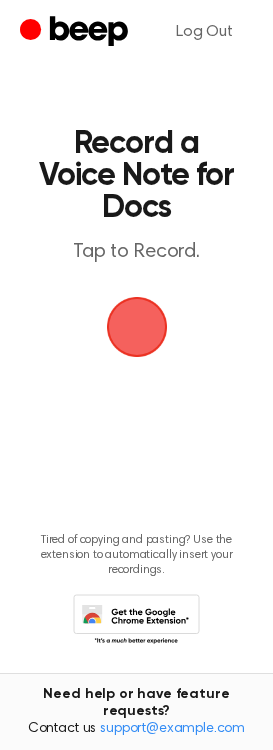 click at bounding box center [137, 327] 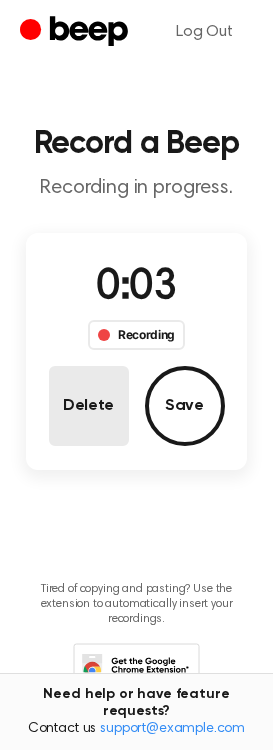 click on "Delete" at bounding box center (89, 406) 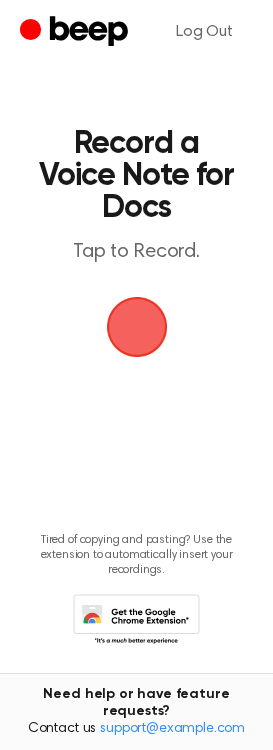 click at bounding box center (136, 327) 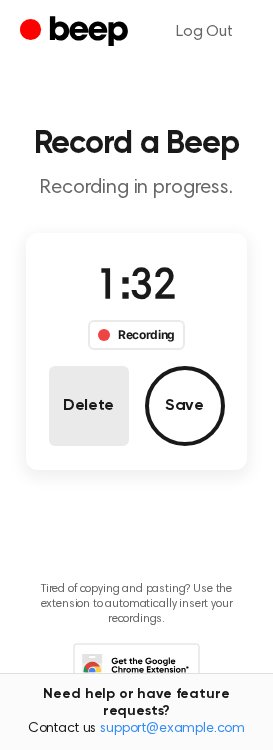 click on "Delete" at bounding box center [89, 406] 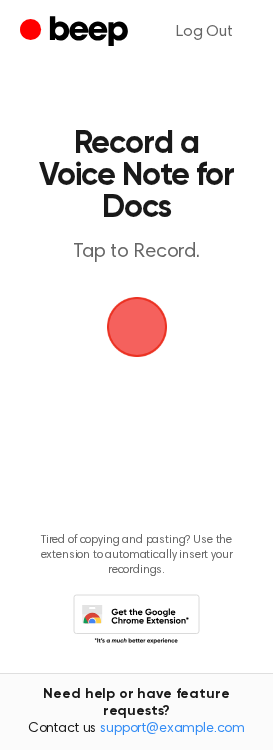 click at bounding box center [137, 327] 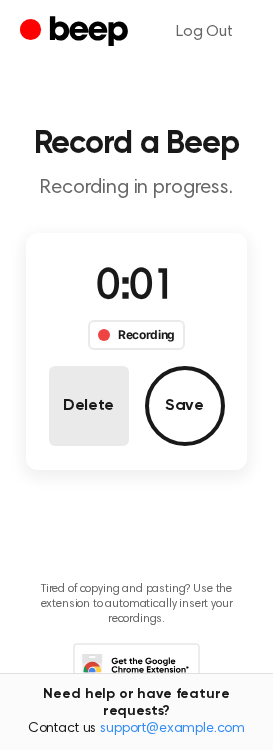 click on "Delete" at bounding box center (89, 406) 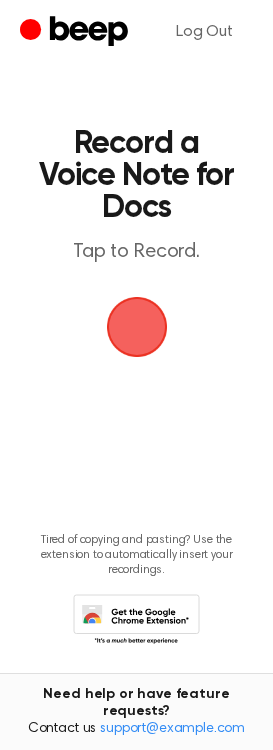 click at bounding box center (136, 326) 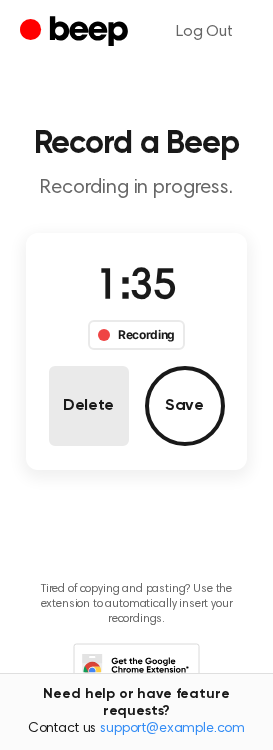 click on "Delete" at bounding box center (89, 406) 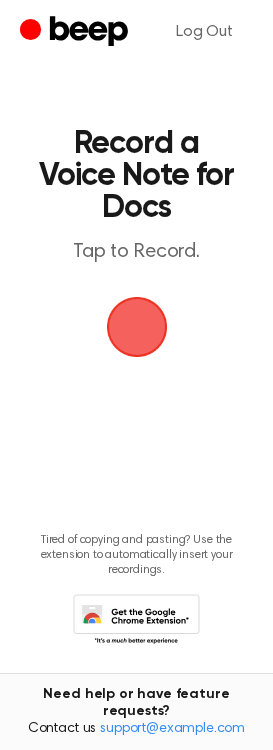 click at bounding box center [136, 326] 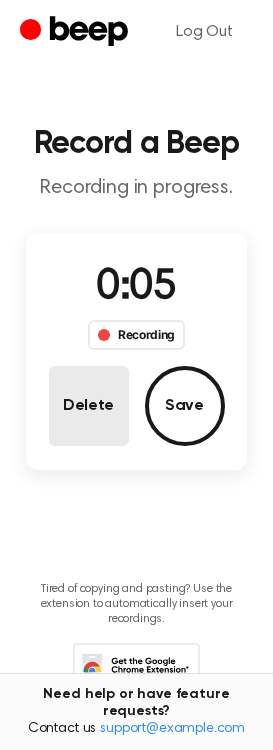 click on "Delete" at bounding box center (89, 406) 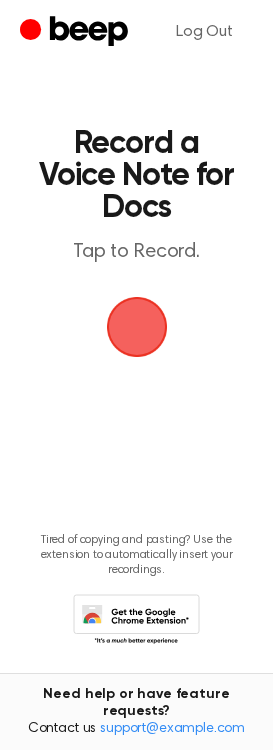 click at bounding box center [136, 327] 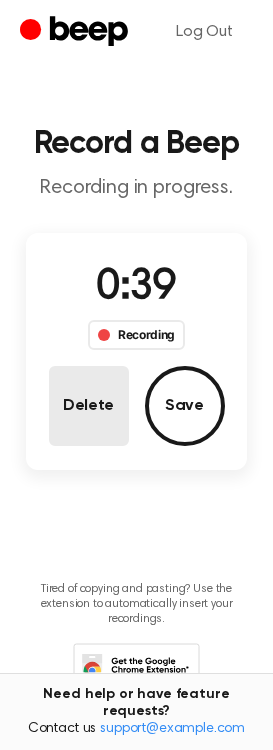 click on "Delete" at bounding box center (89, 406) 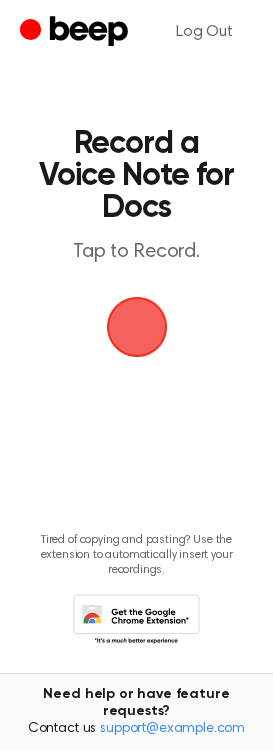click at bounding box center (137, 327) 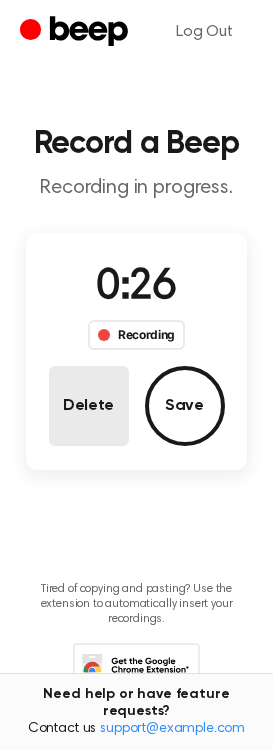 click on "Delete" at bounding box center [89, 406] 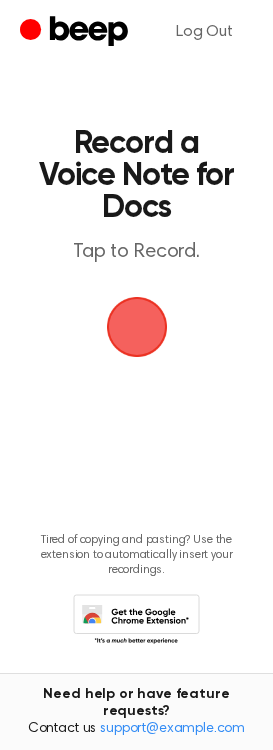 click at bounding box center (136, 326) 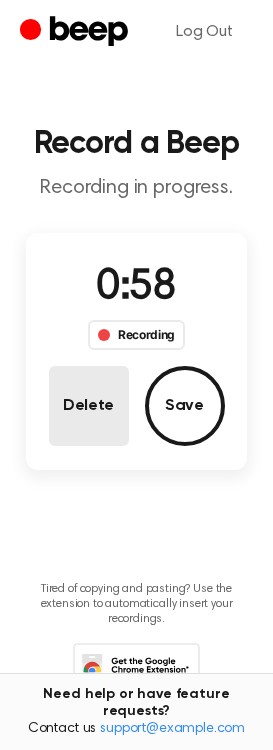 click on "0:58 Recording Delete Save" at bounding box center (136, 351) 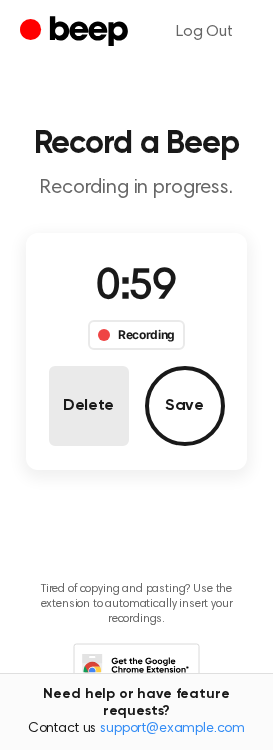 click on "Delete" at bounding box center (89, 406) 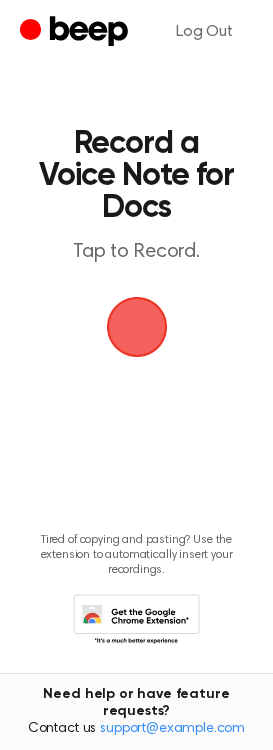 click at bounding box center [136, 327] 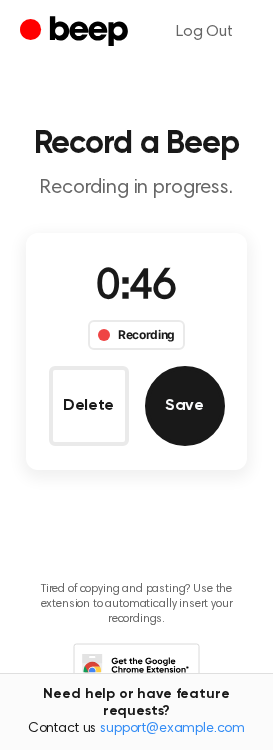 click on "Save" at bounding box center (185, 406) 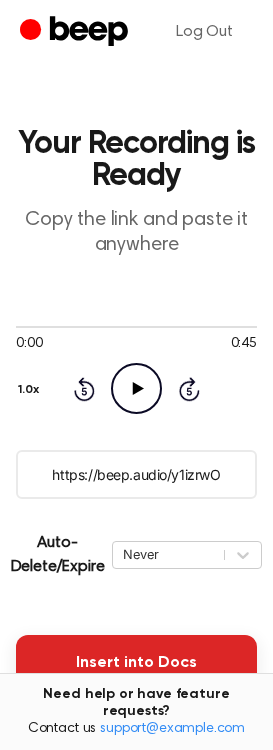 click on "Insert into Docs" at bounding box center (136, 663) 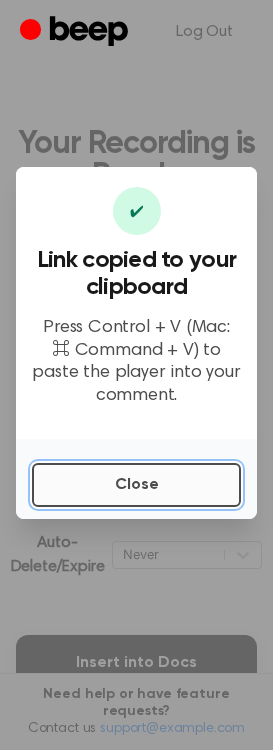click on "Close" at bounding box center (136, 485) 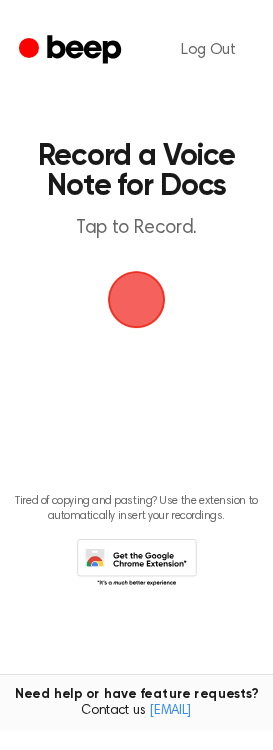 scroll, scrollTop: 0, scrollLeft: 0, axis: both 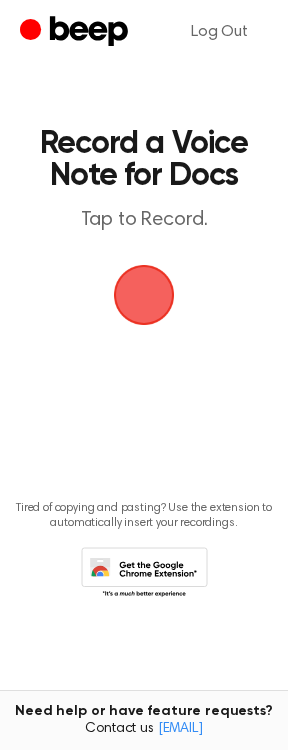 click at bounding box center (144, 295) 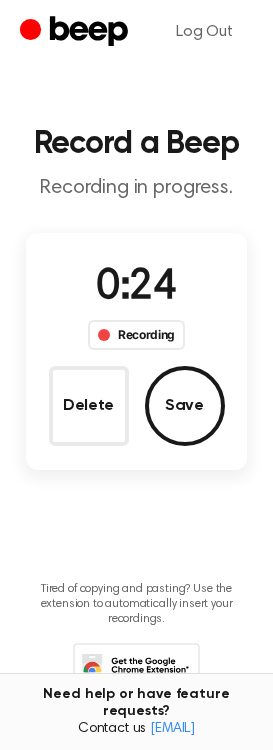 click on "0:24 Recording Delete Save" at bounding box center [136, 351] 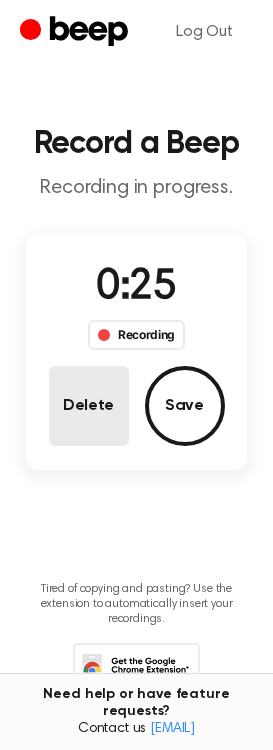 click on "Delete" at bounding box center (89, 406) 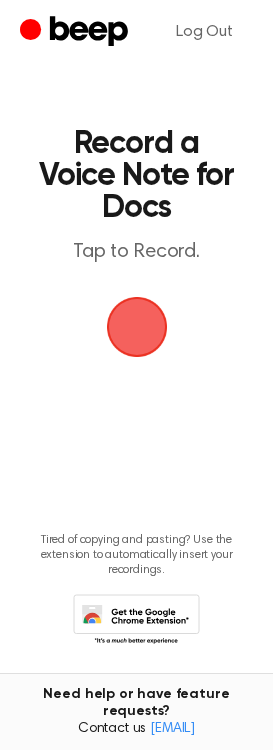 click at bounding box center [136, 327] 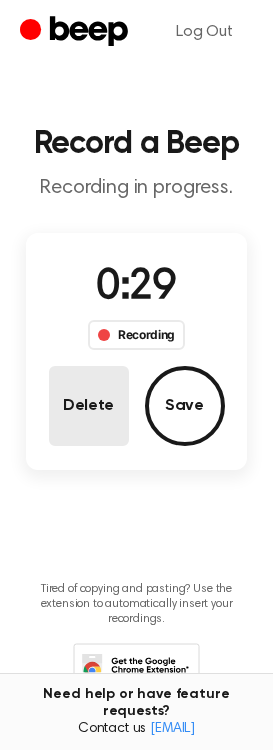 click on "Delete" at bounding box center [89, 406] 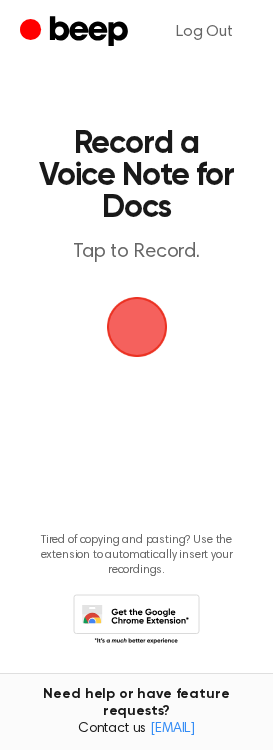 click at bounding box center (137, 327) 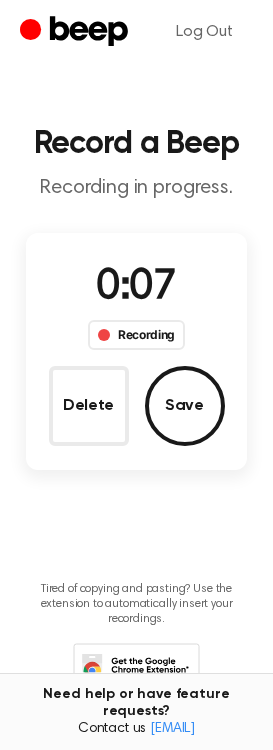 click on "0:07 Recording Delete Save" at bounding box center (136, 351) 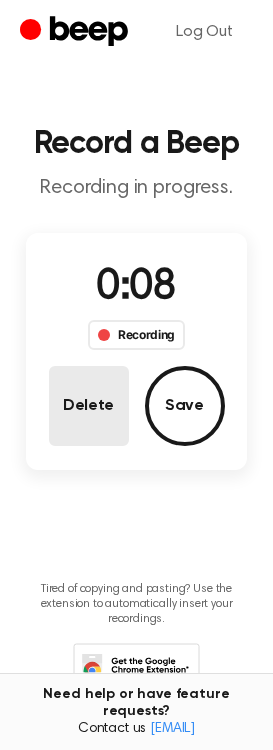 click on "Delete" at bounding box center (89, 406) 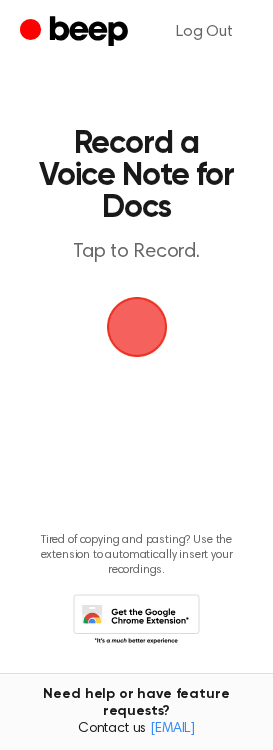 click at bounding box center (136, 327) 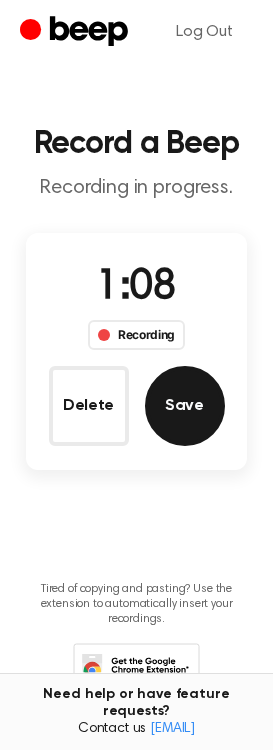 click on "Save" at bounding box center (185, 406) 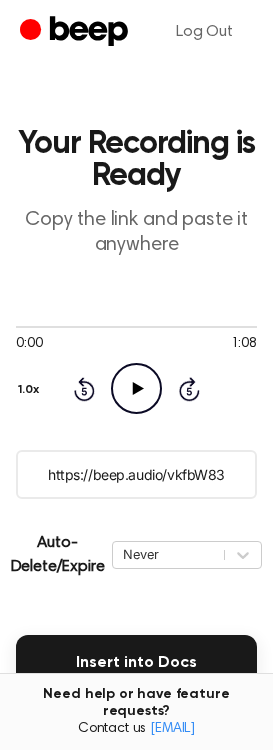 click on "Play Audio" 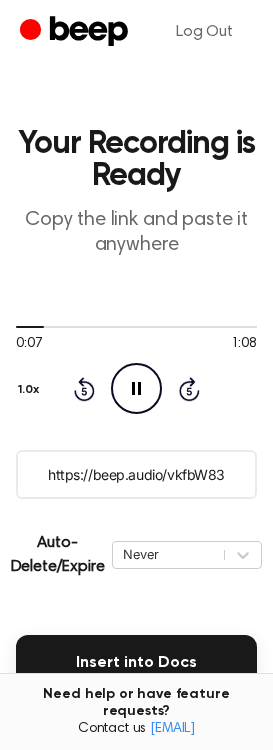 click on "Your Recording is Ready Copy the link and paste it anywhere 0:07 1:08 Your browser does not support the [object Object] element. 1.0x Rewind 5 seconds Pause Audio Skip 5 seconds https://beep.audio/vkfbW83 Auto-Delete/Expire Never | Download Insert into Docs Delete | Record Again Tired of copying and pasting? Use the extension to automatically insert your recordings. Need help or have feature requests? Contact us support@beepaudio.com" at bounding box center [136, 519] 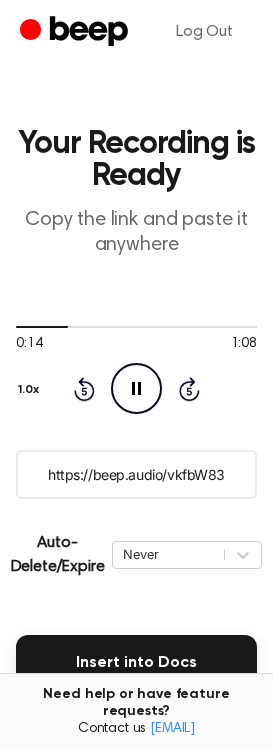 click on "Your Recording is Ready Copy the link and paste it anywhere 0:14 1:08 Your browser does not support the [object Object] element. 1.0x Rewind 5 seconds Pause Audio Skip 5 seconds https://beep.audio/vkfbW83 Auto-Delete/Expire Never | Download Insert into Docs Delete | Record Again Tired of copying and pasting? Use the extension to automatically insert your recordings. Need help or have feature requests? Contact us support@beepaudio.com" at bounding box center (136, 519) 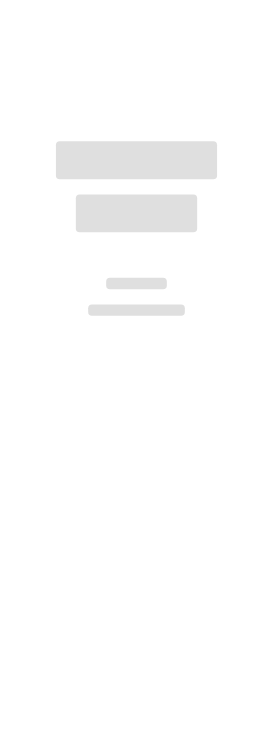 scroll, scrollTop: 0, scrollLeft: 0, axis: both 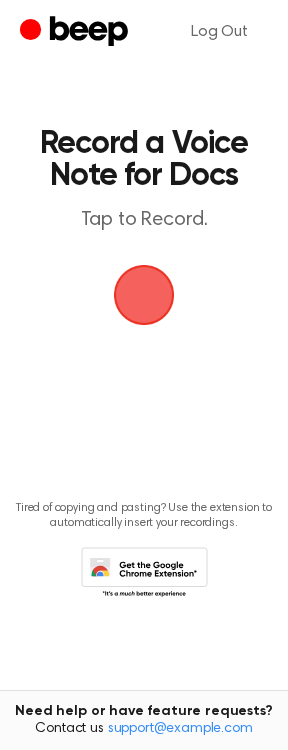 click at bounding box center [144, 295] 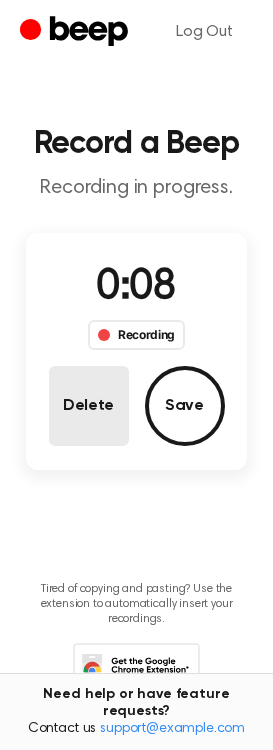click on "Delete" at bounding box center (89, 406) 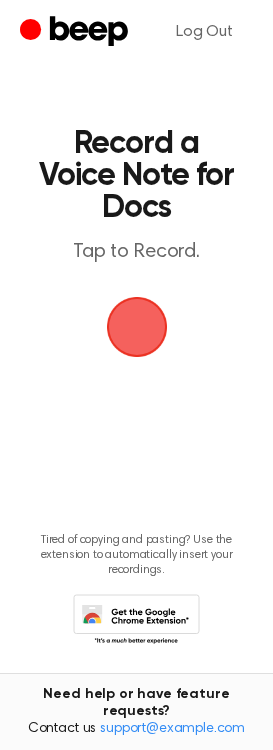 click at bounding box center (137, 327) 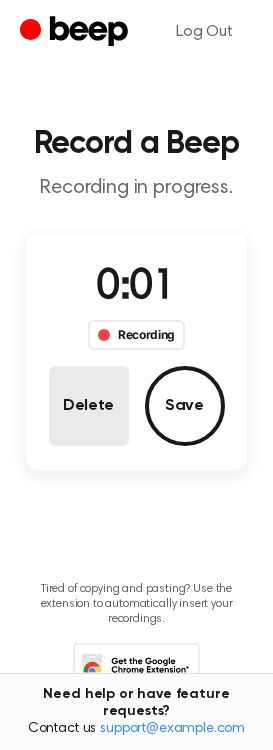 click on "Delete" at bounding box center [89, 406] 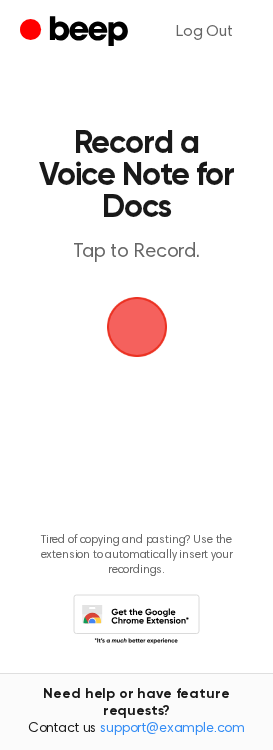 click at bounding box center (137, 327) 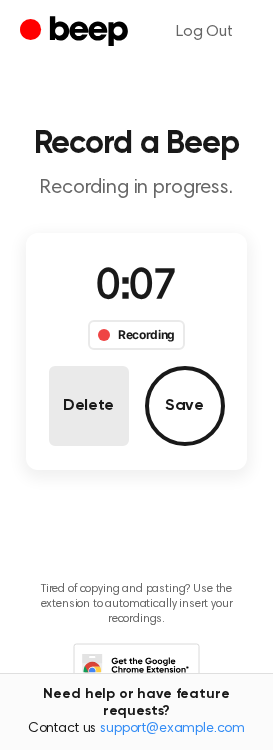 click on "Delete" at bounding box center [89, 406] 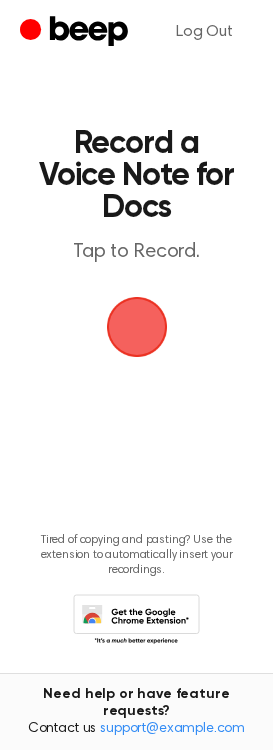 click at bounding box center (137, 327) 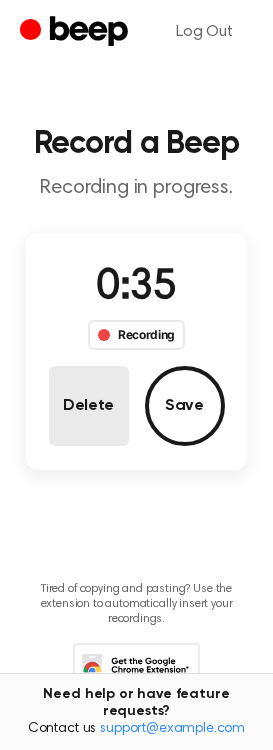 click on "Delete" at bounding box center (89, 406) 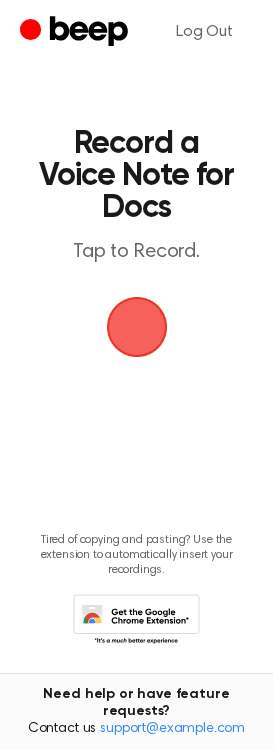 click at bounding box center (137, 327) 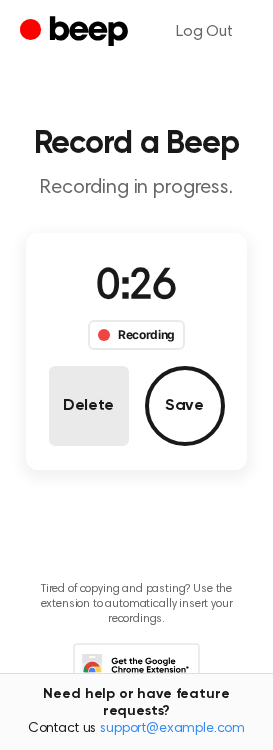click on "Delete" at bounding box center [89, 406] 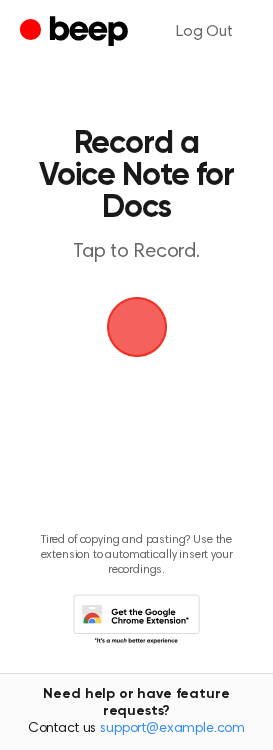 click at bounding box center [136, 327] 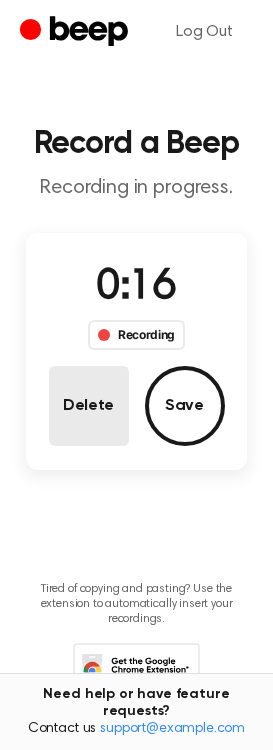 click on "Delete" at bounding box center (89, 406) 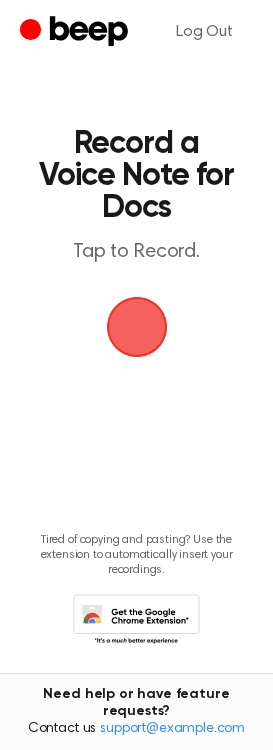 click at bounding box center (137, 327) 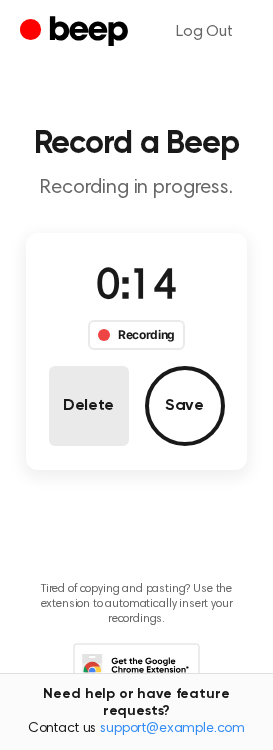 click on "Delete" at bounding box center (89, 406) 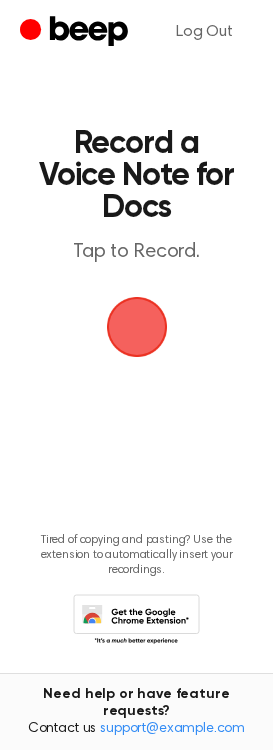 click at bounding box center (136, 327) 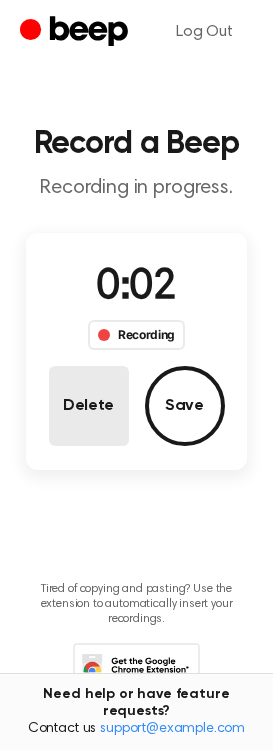 click on "Delete" at bounding box center (89, 406) 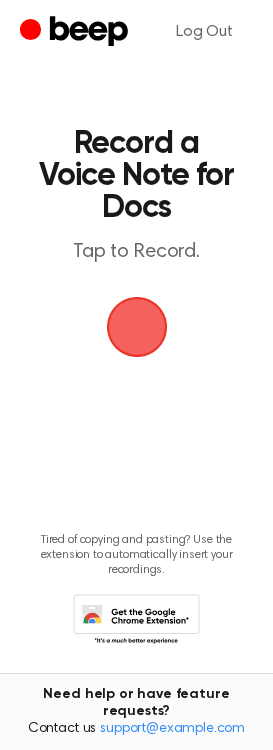 click at bounding box center (137, 327) 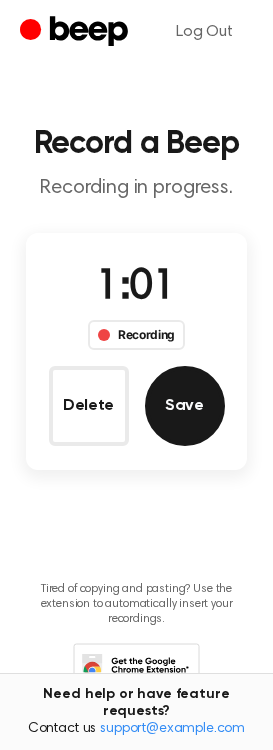 click on "Save" at bounding box center [185, 406] 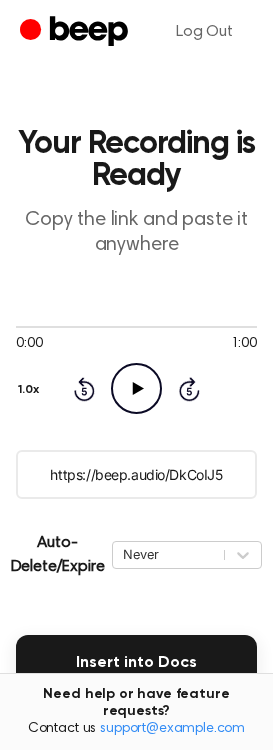 click on "Play Audio" 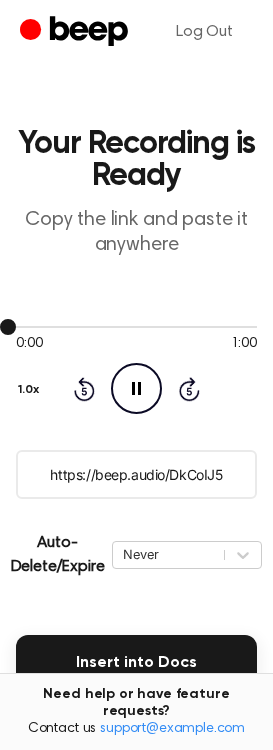 click at bounding box center [136, 326] 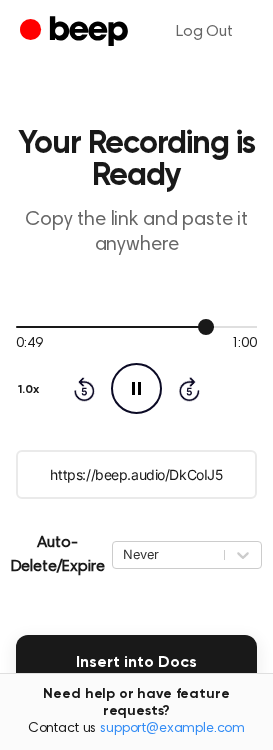 click at bounding box center [136, 326] 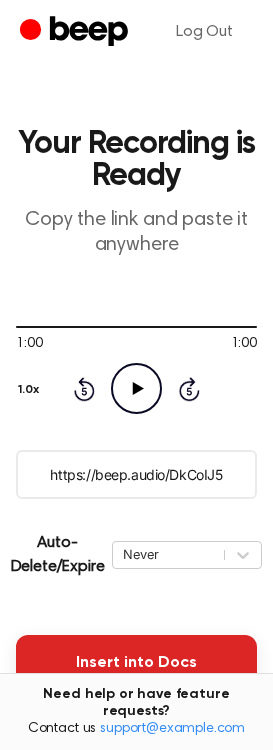 click on "Insert into Docs" at bounding box center (136, 663) 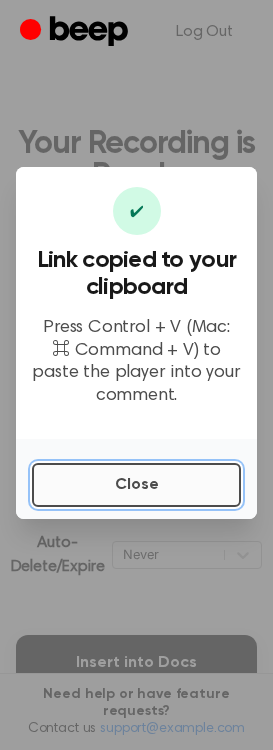 click on "Close" at bounding box center (136, 485) 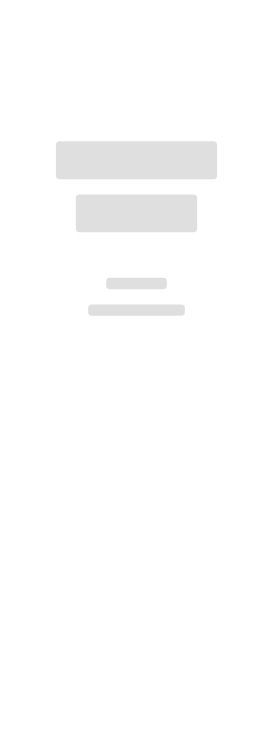 scroll, scrollTop: 0, scrollLeft: 0, axis: both 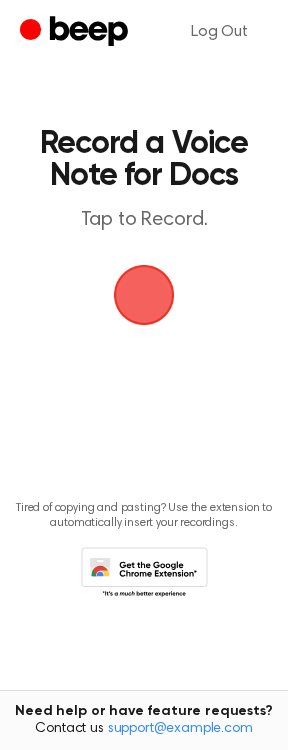 click at bounding box center (144, 295) 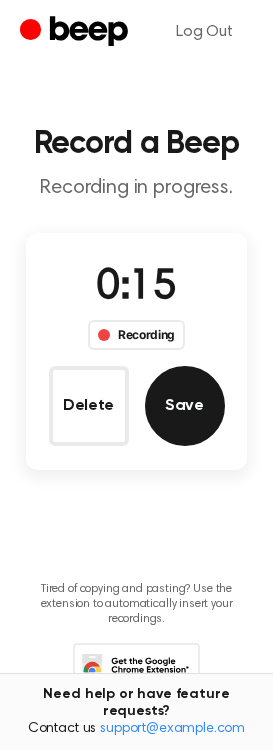 click on "Save" at bounding box center [185, 406] 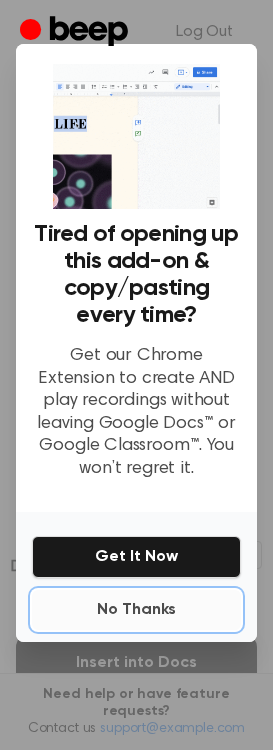 click on "No Thanks" at bounding box center (136, 610) 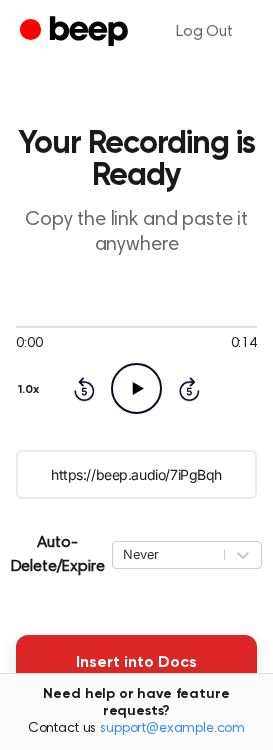 click on "Insert into Docs" at bounding box center [136, 663] 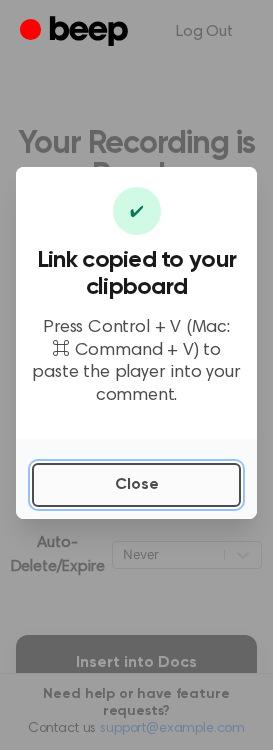 click on "Close" at bounding box center (136, 485) 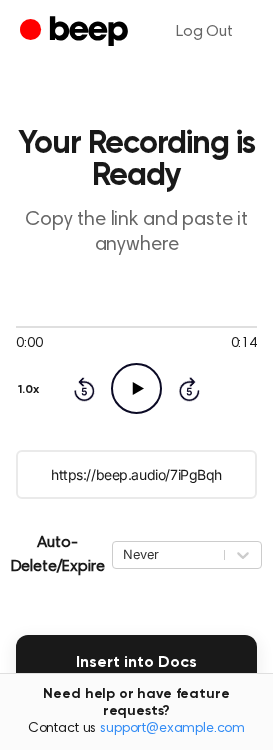 click on "Play Audio" 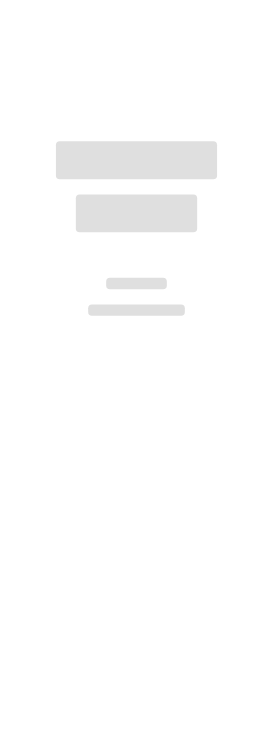 scroll, scrollTop: 0, scrollLeft: 0, axis: both 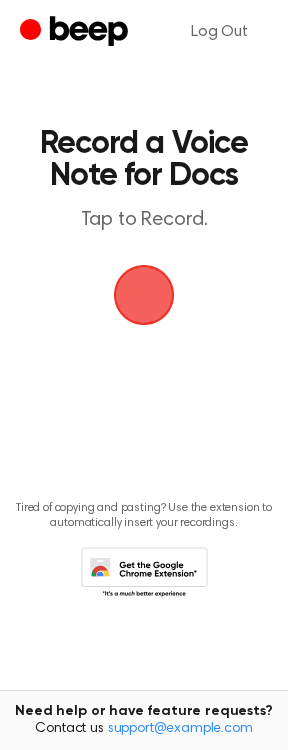 click at bounding box center (144, 295) 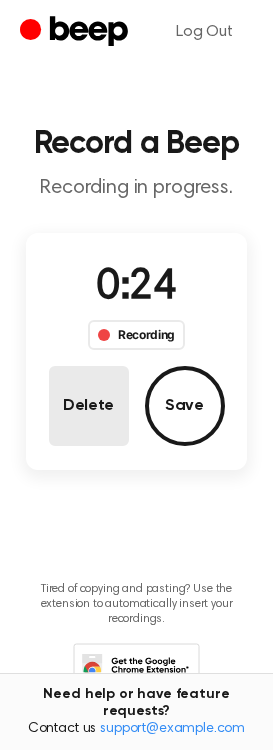 click on "Delete" at bounding box center [89, 406] 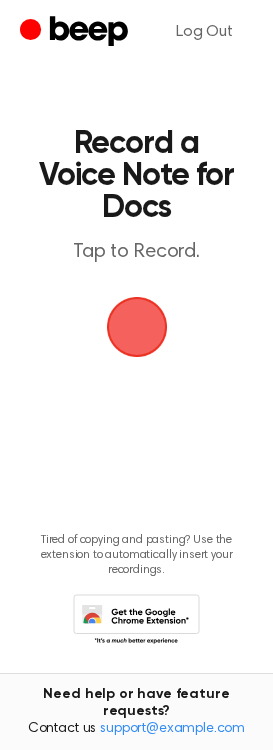click at bounding box center (137, 327) 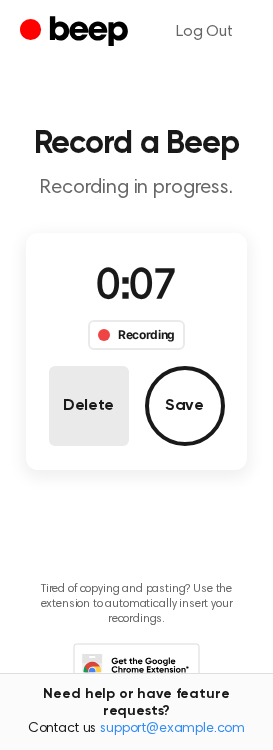 click on "Delete" at bounding box center [89, 406] 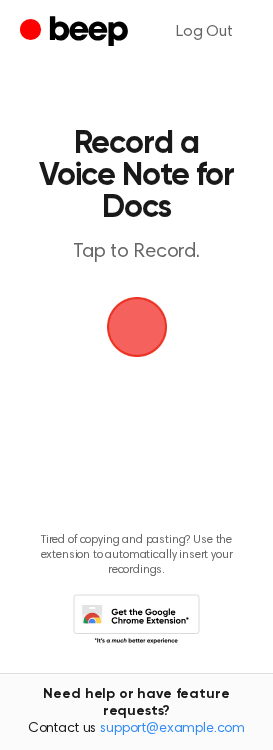 click at bounding box center [136, 327] 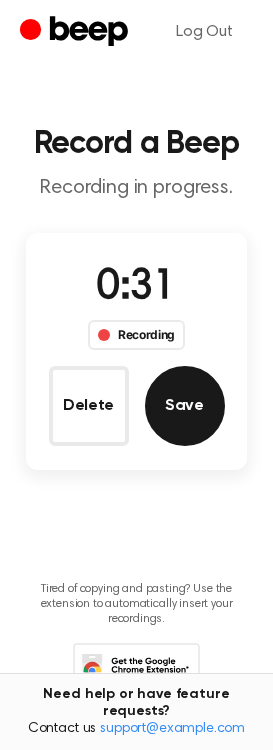 click on "Save" at bounding box center (185, 406) 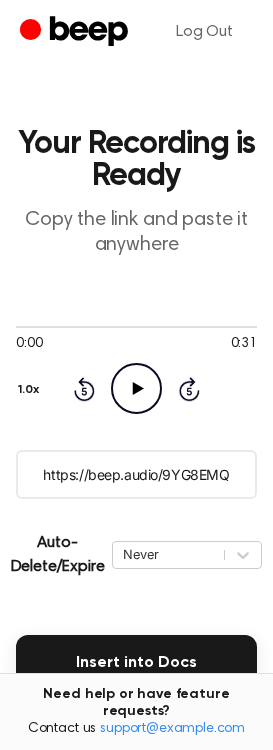 click on "Play Audio" 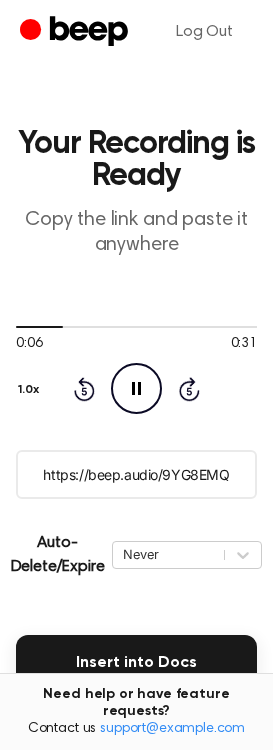 click on "Rewind 5 seconds" 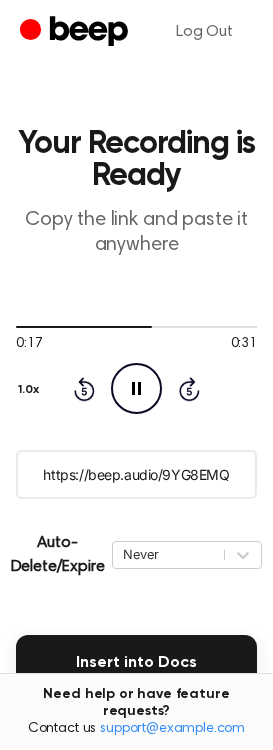 click on "Pause Audio" 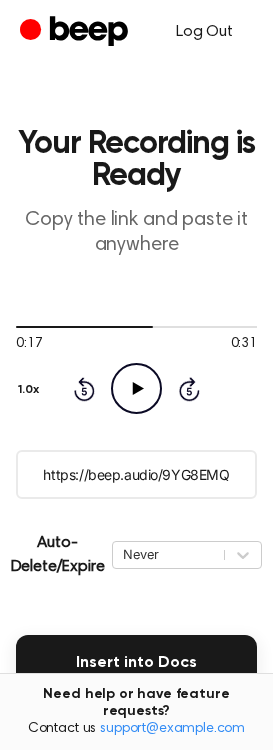 click on "Log Out" at bounding box center [204, 32] 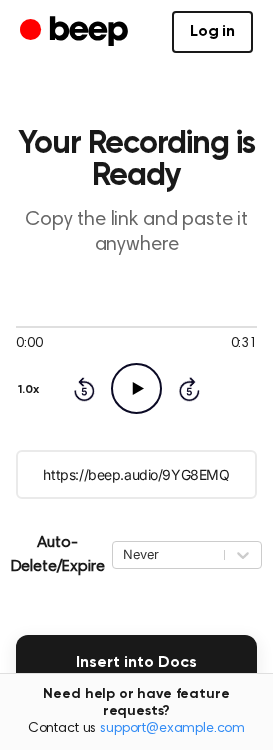 click 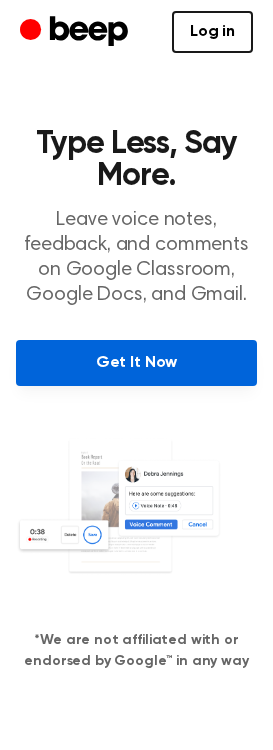 click on "Get It Now" at bounding box center (136, 363) 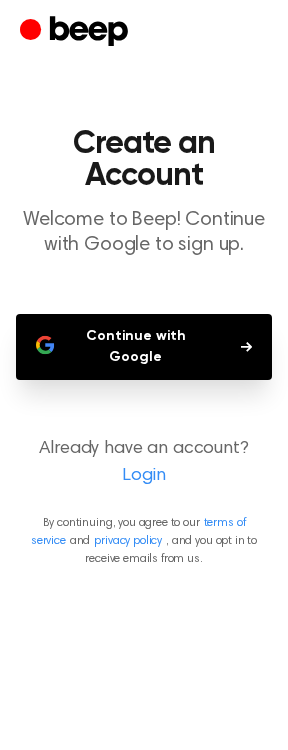 click on "Continue with Google" at bounding box center (144, 347) 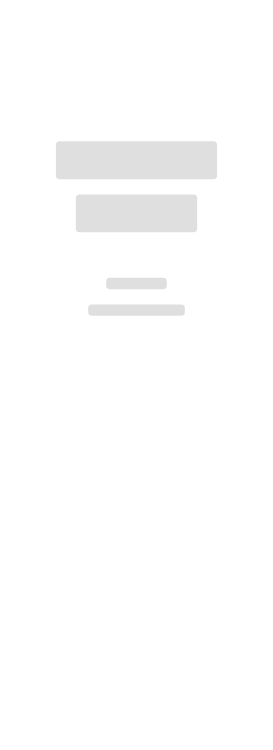 scroll, scrollTop: 0, scrollLeft: 0, axis: both 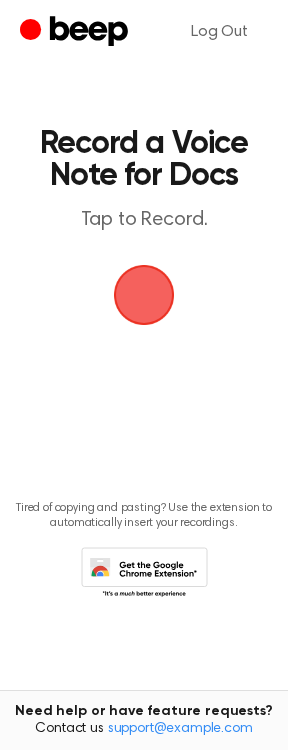 click at bounding box center (144, 295) 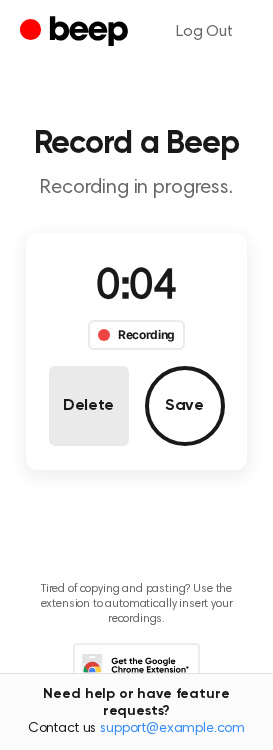 click on "Delete" at bounding box center [89, 406] 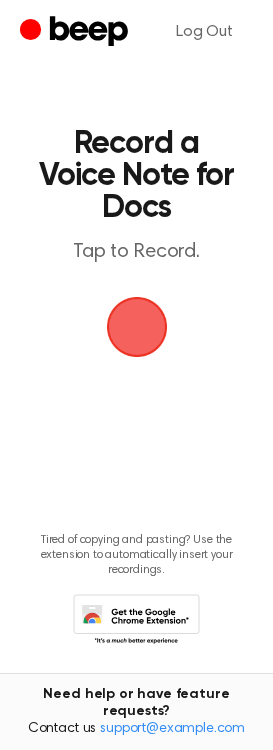 click at bounding box center (136, 327) 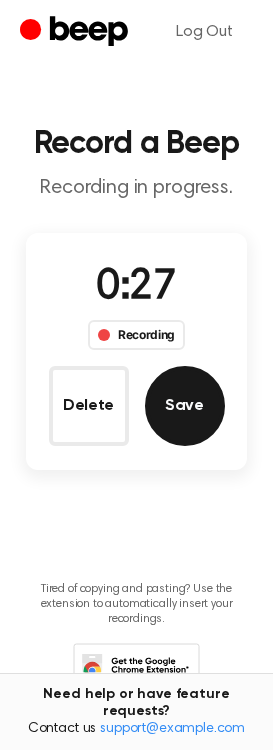 click on "Save" at bounding box center [185, 406] 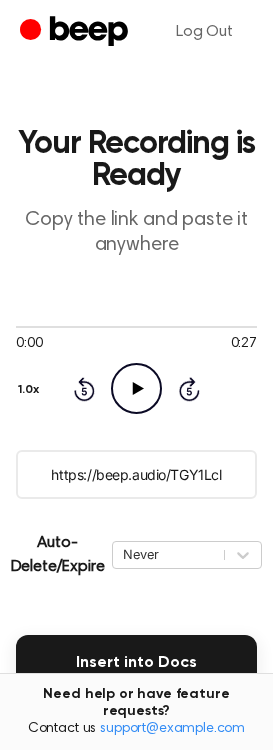 click on "Play Audio" 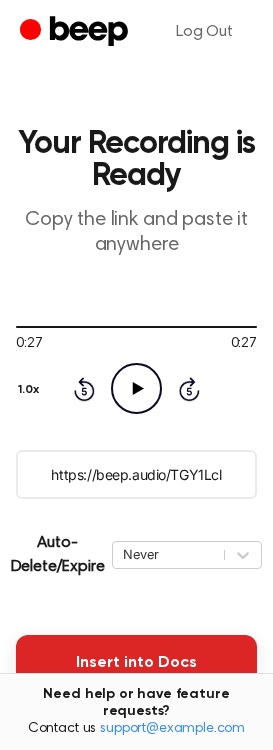click on "Insert into Docs" at bounding box center [136, 663] 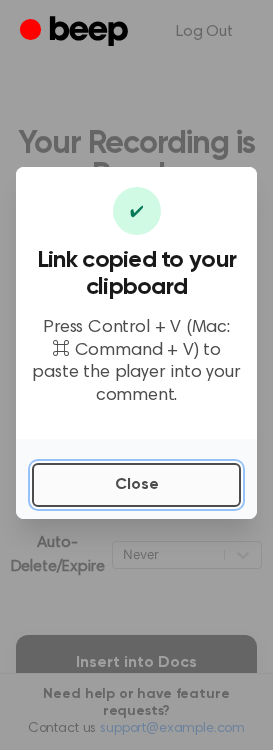 click on "Close" at bounding box center [136, 485] 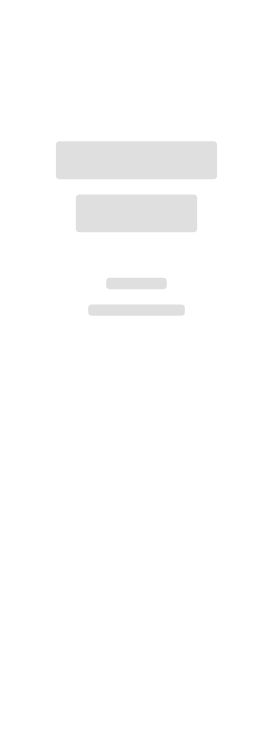 scroll, scrollTop: 0, scrollLeft: 0, axis: both 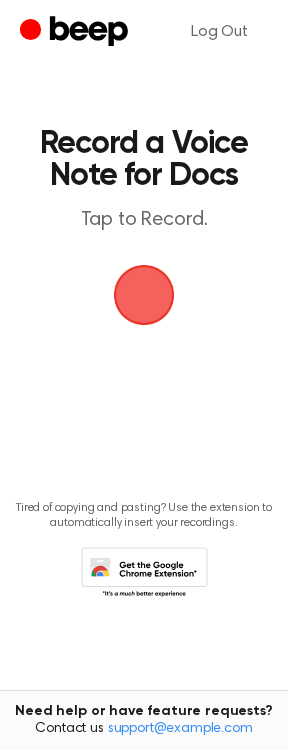 click at bounding box center [144, 295] 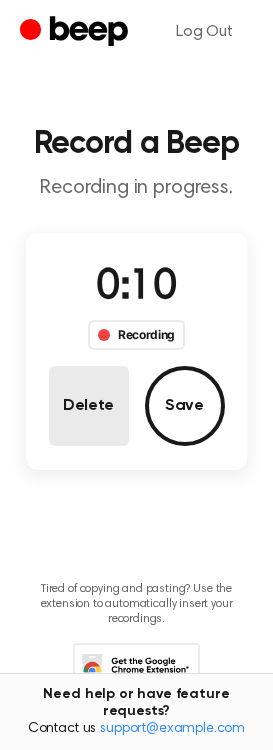 click on "Delete" at bounding box center (89, 406) 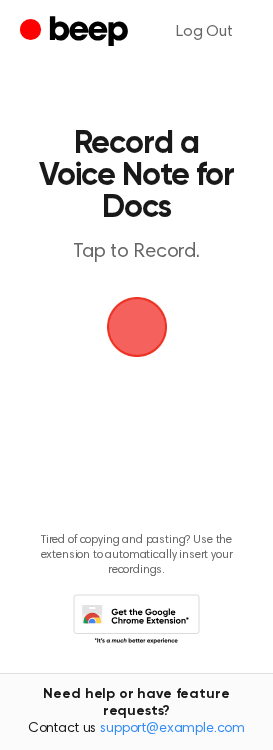 click at bounding box center [136, 327] 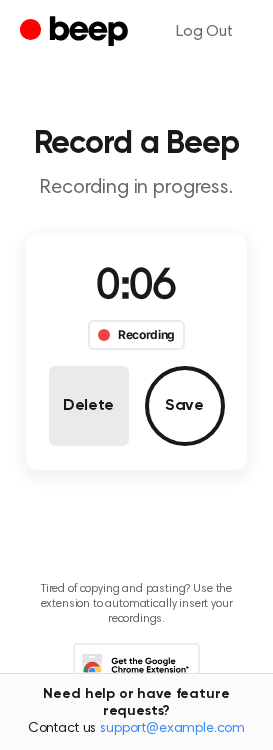 click on "Delete" at bounding box center [89, 406] 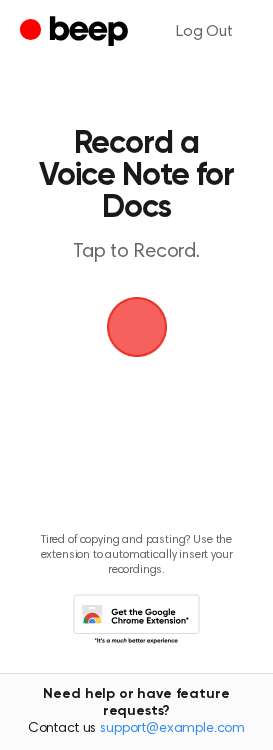 click at bounding box center [137, 327] 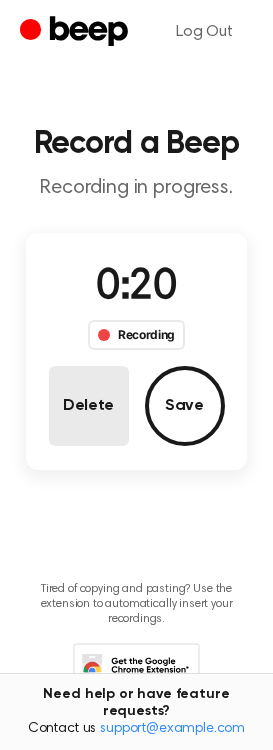 click on "Delete" at bounding box center (89, 406) 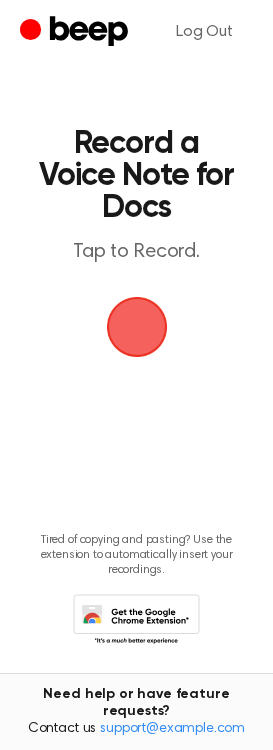 click at bounding box center [137, 327] 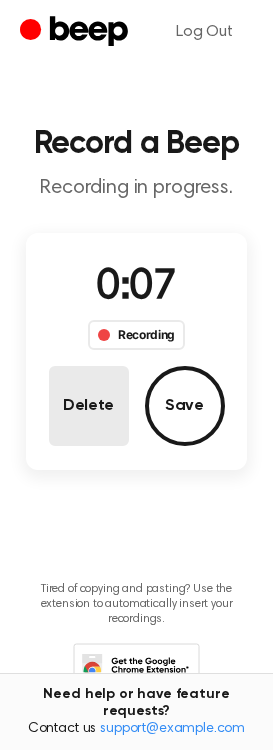 click on "Delete" at bounding box center (89, 406) 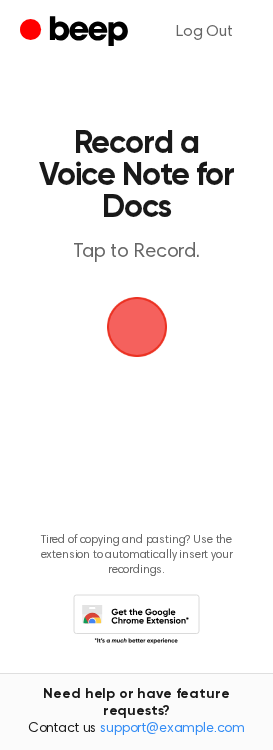 click at bounding box center [137, 327] 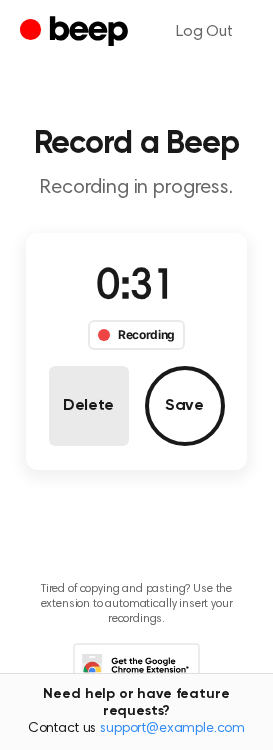 click on "Delete" at bounding box center [89, 406] 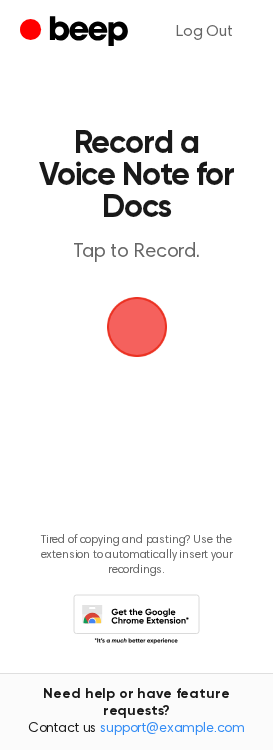 click at bounding box center (137, 327) 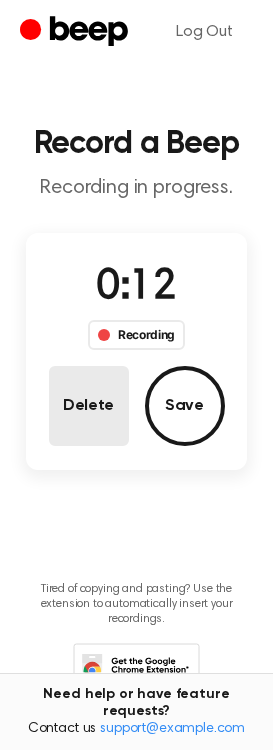 click on "Delete" at bounding box center [89, 406] 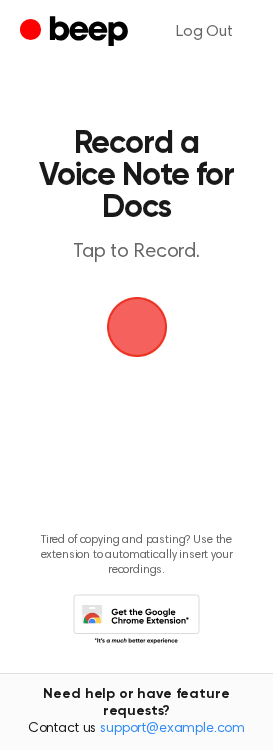 click at bounding box center [137, 327] 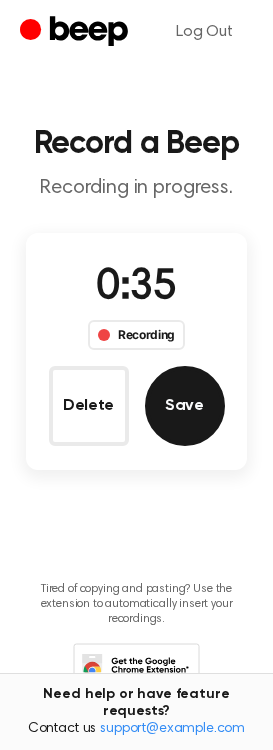 click on "Save" at bounding box center [185, 406] 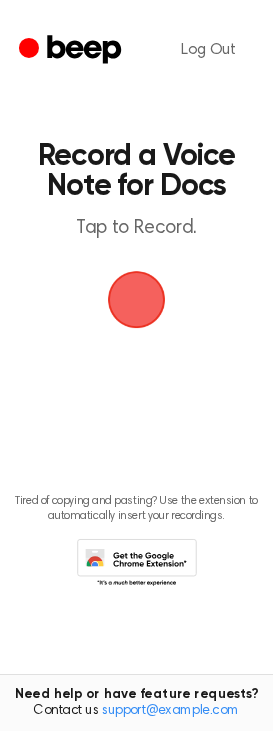 scroll, scrollTop: 0, scrollLeft: 0, axis: both 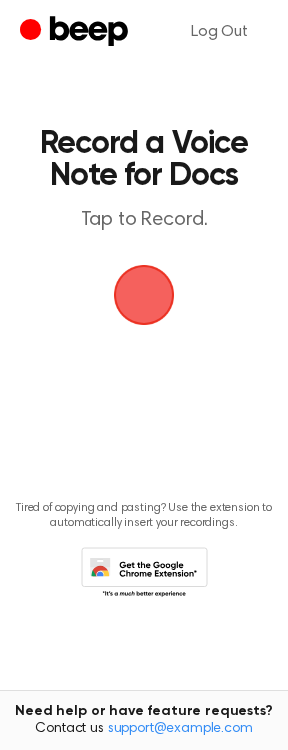 click at bounding box center [144, 295] 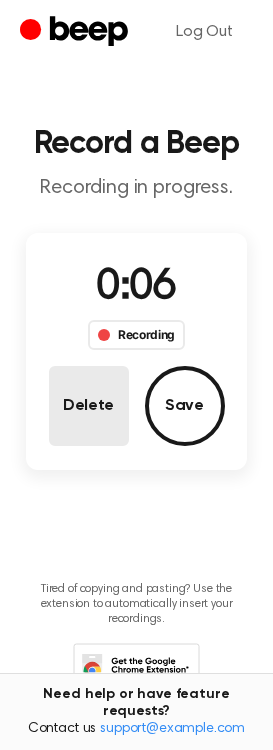 click on "Delete" at bounding box center (89, 406) 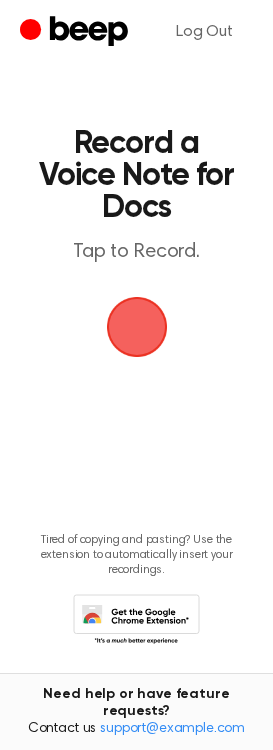 click at bounding box center (137, 327) 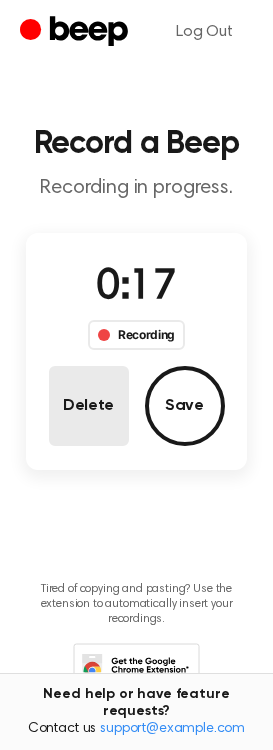 click on "Delete" at bounding box center (89, 406) 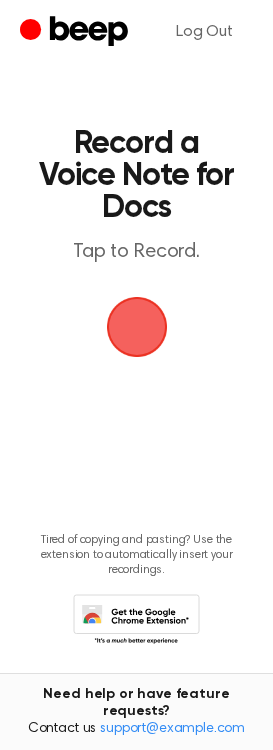 click at bounding box center (137, 327) 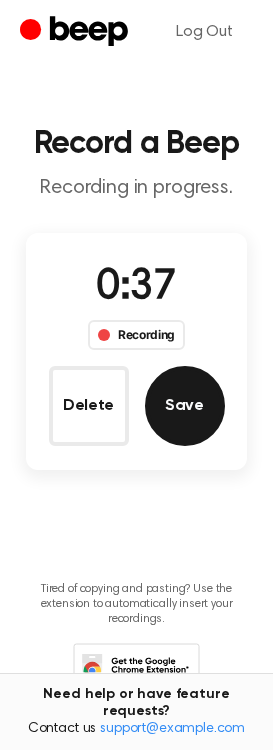 click on "Save" at bounding box center (185, 406) 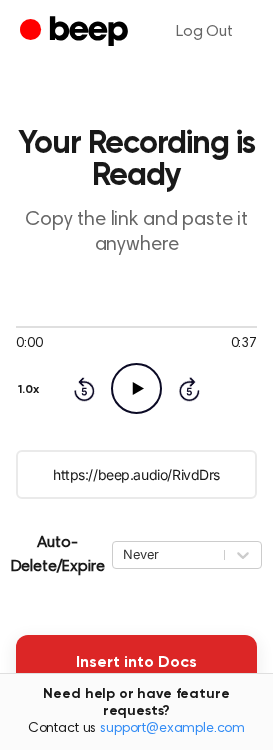 click on "Insert into Docs" at bounding box center [136, 663] 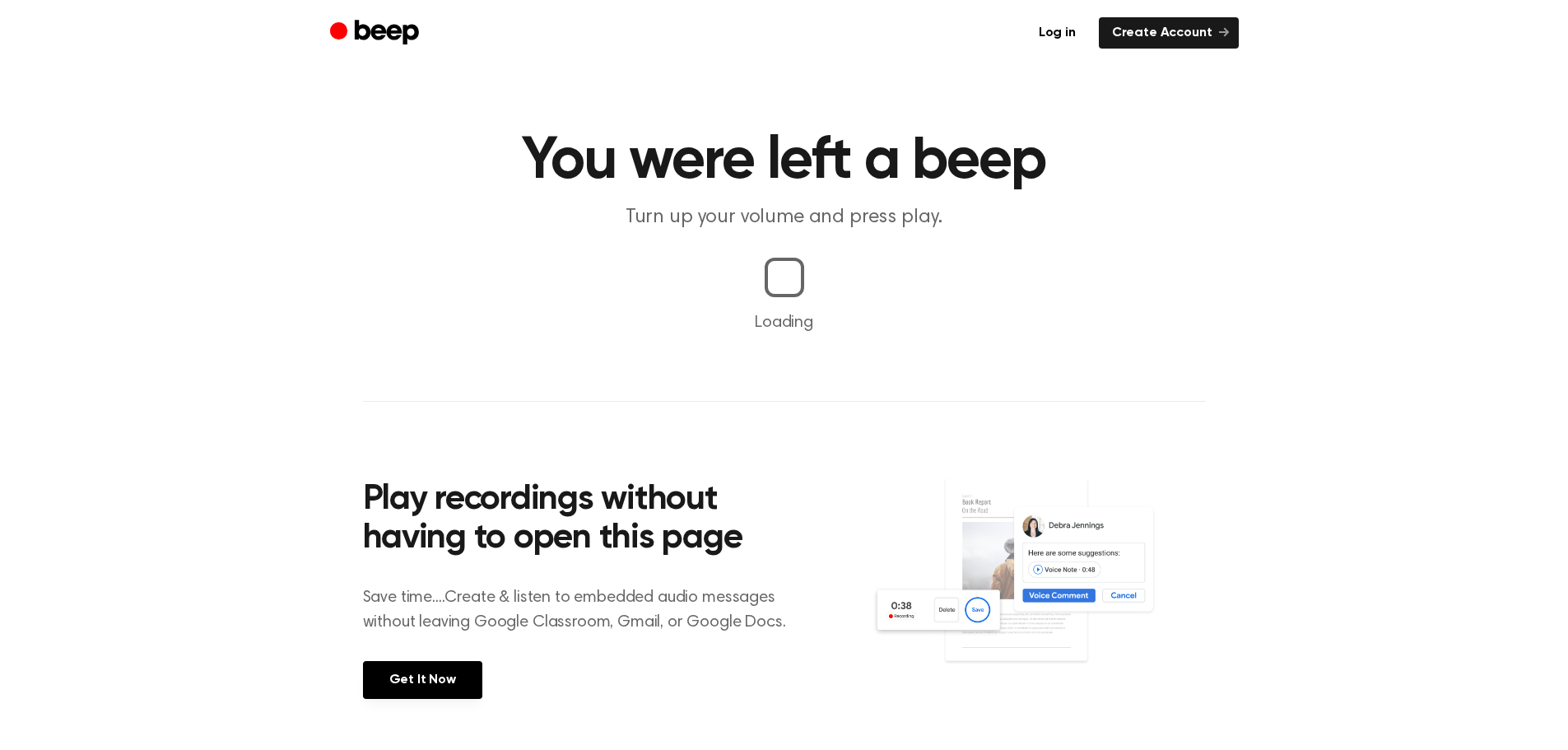 scroll, scrollTop: 0, scrollLeft: 0, axis: both 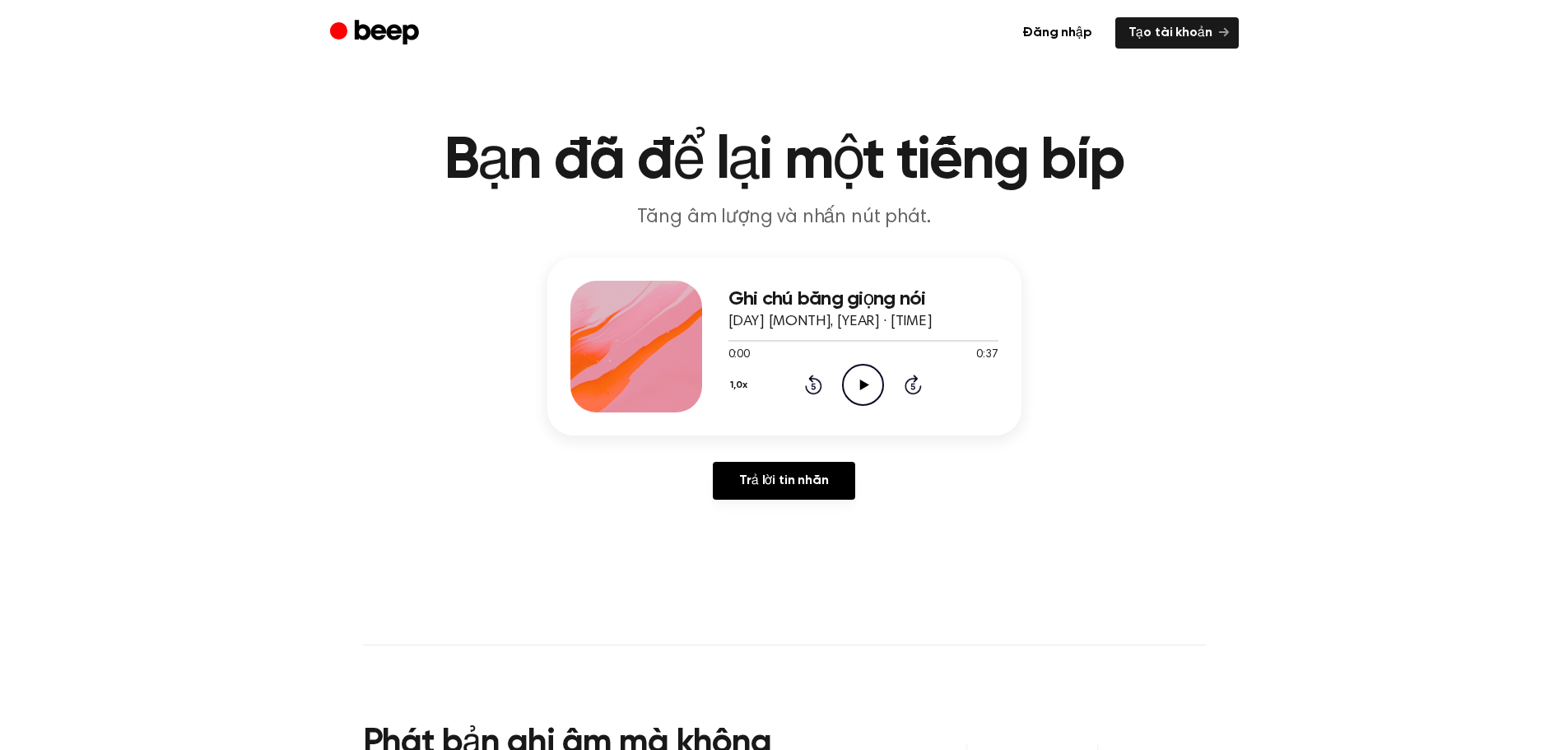 click on "Play Audio" 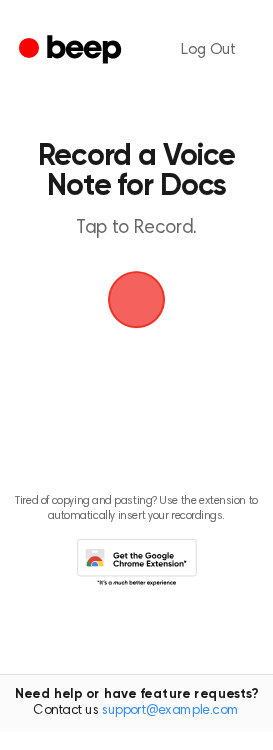 scroll, scrollTop: 0, scrollLeft: 0, axis: both 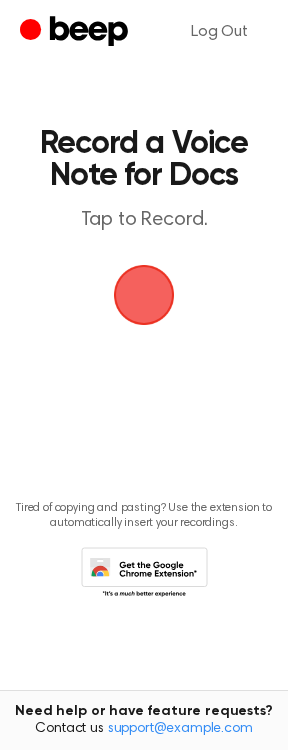 click at bounding box center [144, 295] 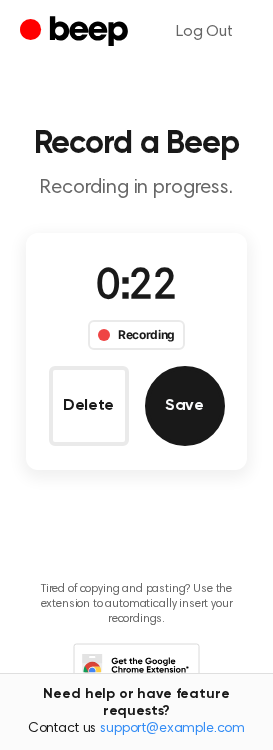click on "Save" at bounding box center [185, 406] 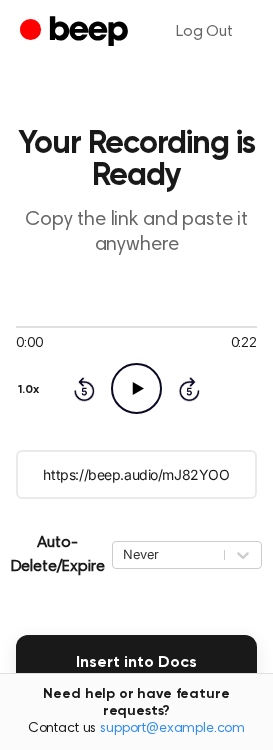 click on "Play Audio" 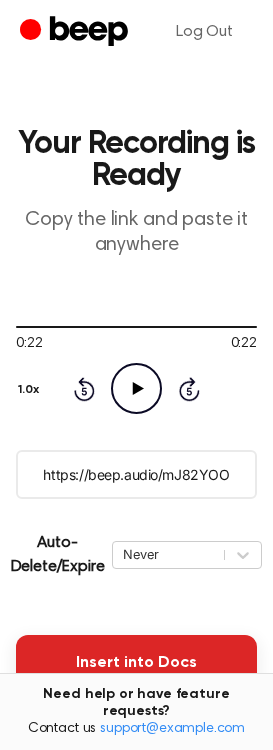 click on "Insert into Docs" at bounding box center [136, 663] 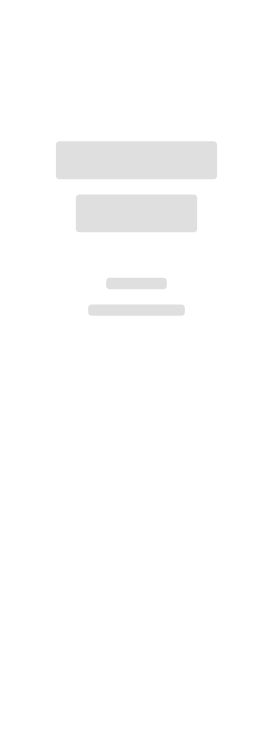 scroll, scrollTop: 0, scrollLeft: 0, axis: both 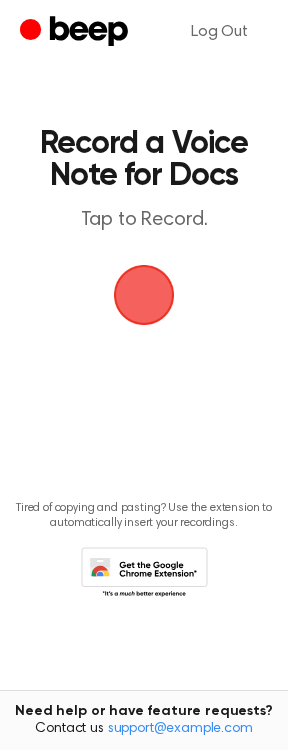 click at bounding box center [144, 295] 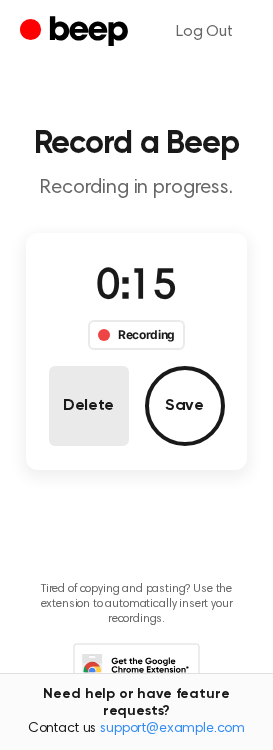 click on "Delete" at bounding box center [89, 406] 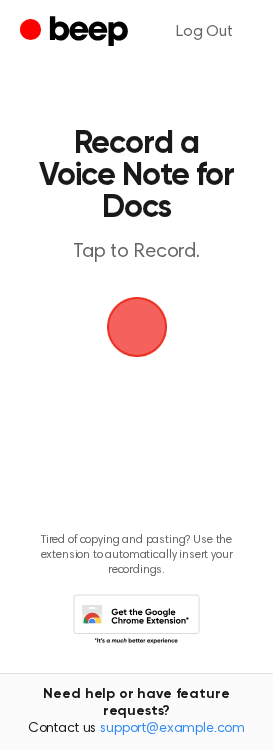 click at bounding box center [137, 327] 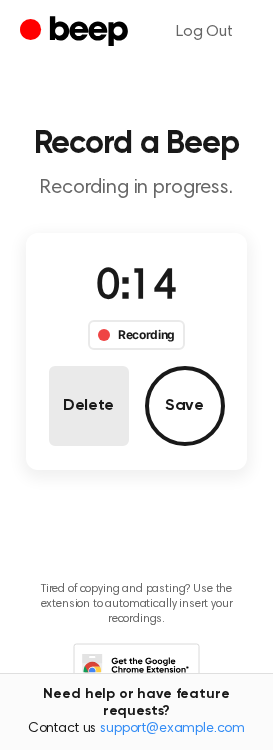 click on "Delete" at bounding box center (89, 406) 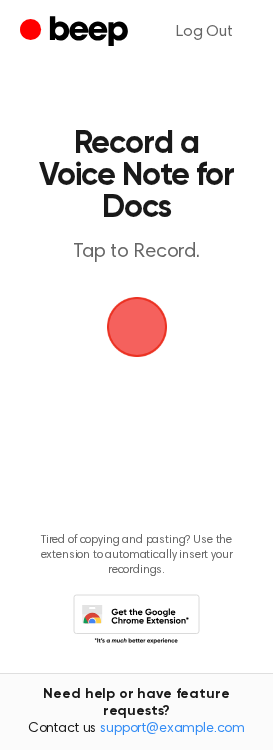 click at bounding box center (137, 327) 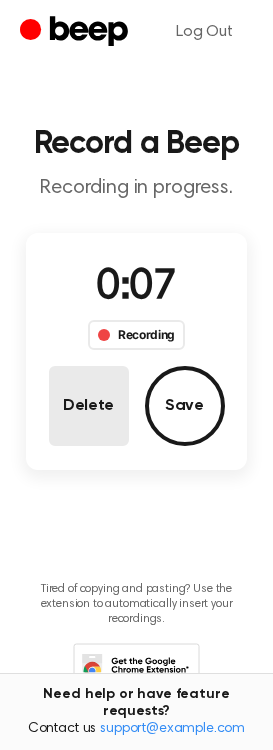 click on "Delete" at bounding box center [89, 406] 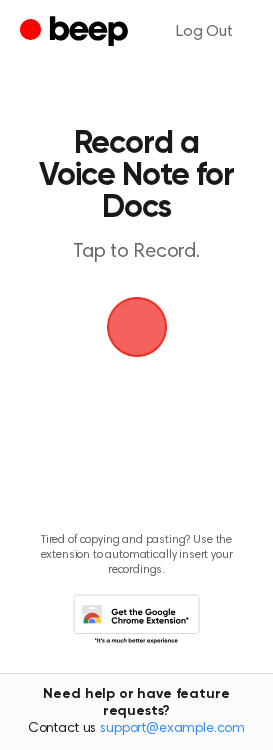 click at bounding box center (137, 327) 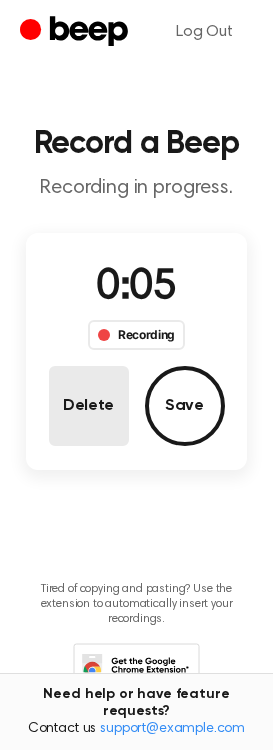 click on "Delete" at bounding box center (89, 406) 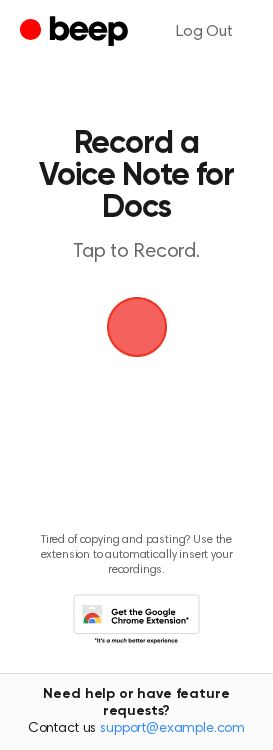 click at bounding box center [137, 327] 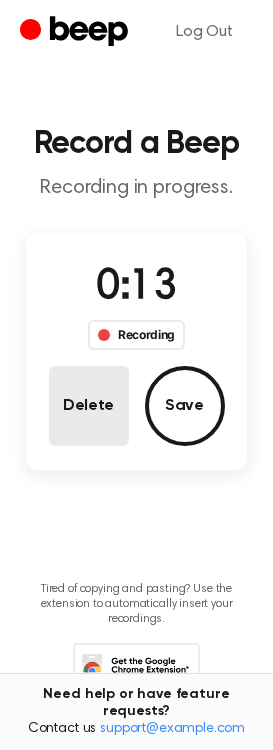 click on "Delete" at bounding box center (89, 406) 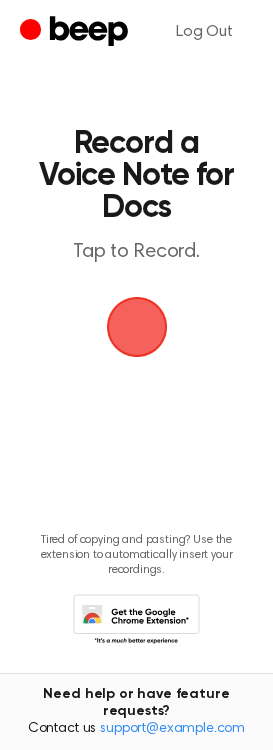 click at bounding box center (137, 327) 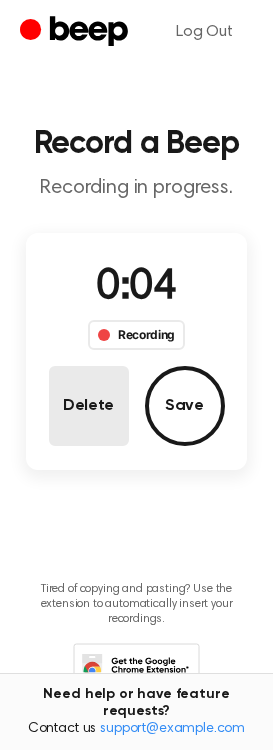 click on "Delete" at bounding box center (89, 406) 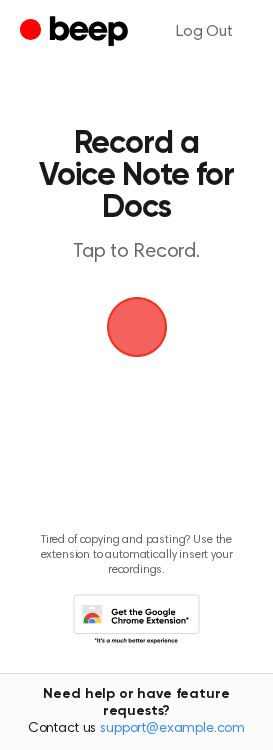 click at bounding box center (137, 327) 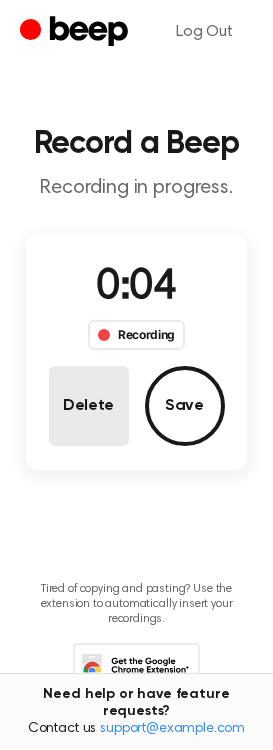 click on "Delete" at bounding box center [89, 406] 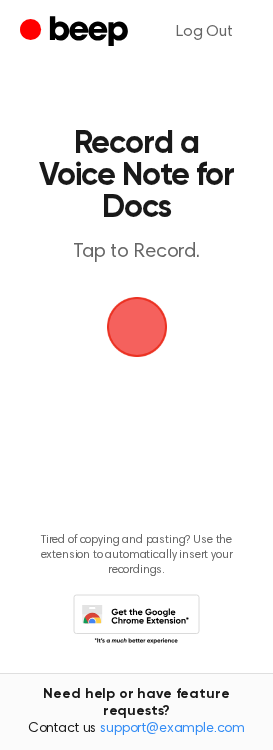 click at bounding box center [137, 327] 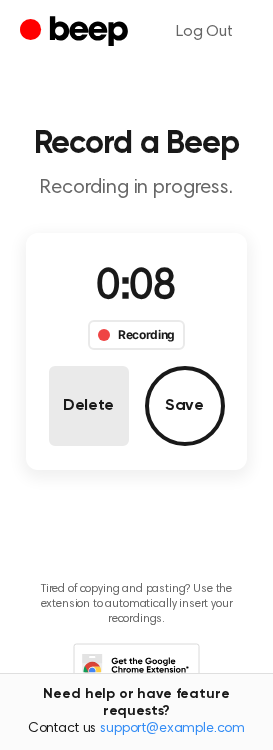 click on "Delete" at bounding box center (89, 406) 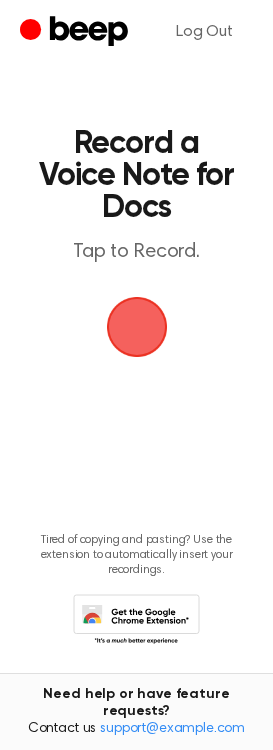 click at bounding box center (136, 327) 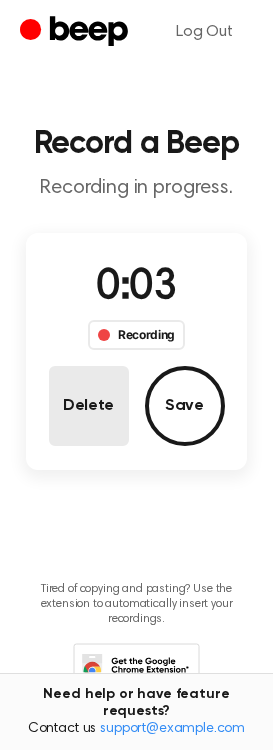 click on "Delete" at bounding box center [89, 406] 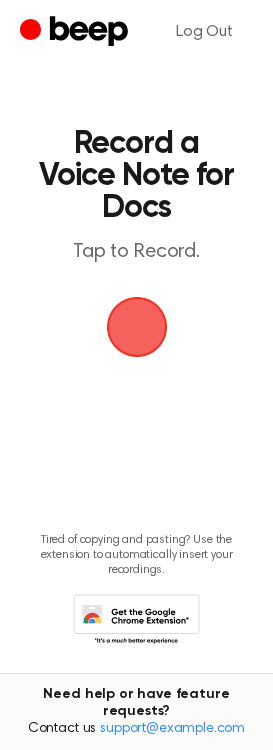 click at bounding box center (137, 327) 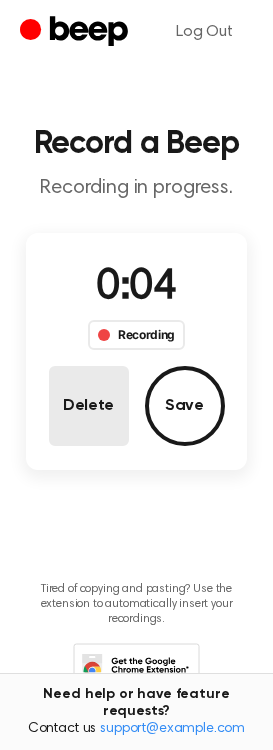 click on "Delete" at bounding box center [89, 406] 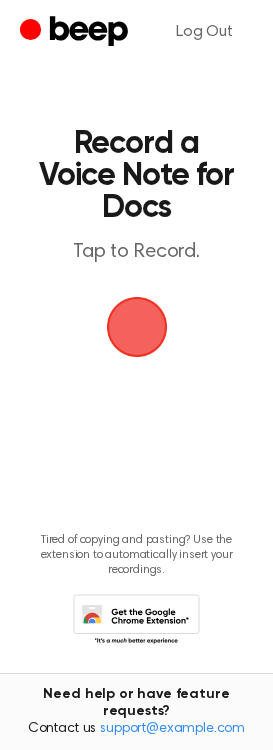 click at bounding box center [137, 327] 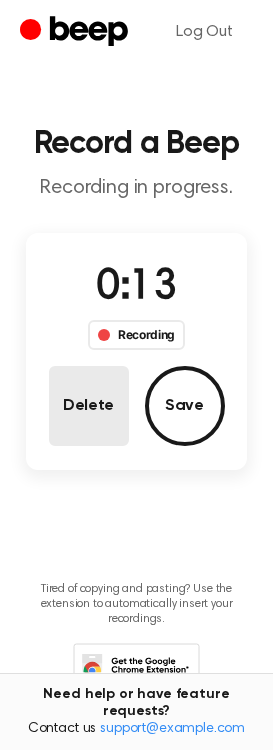click on "Delete" at bounding box center [89, 406] 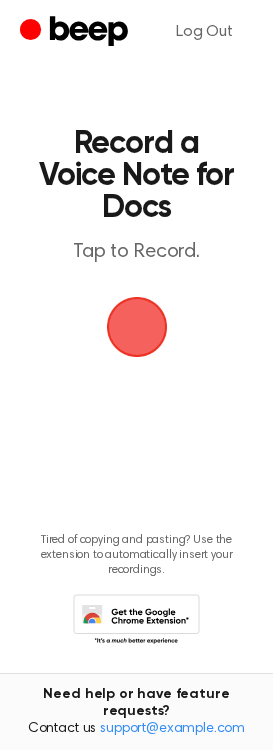 click at bounding box center (137, 327) 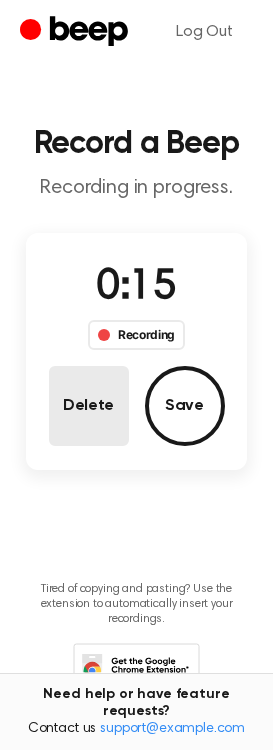 click on "Delete" at bounding box center (89, 406) 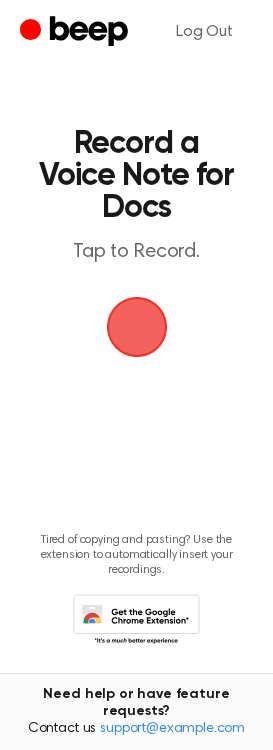 click at bounding box center [137, 327] 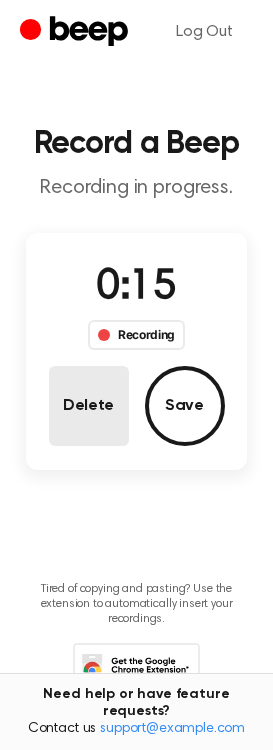 click on "Delete" at bounding box center [89, 406] 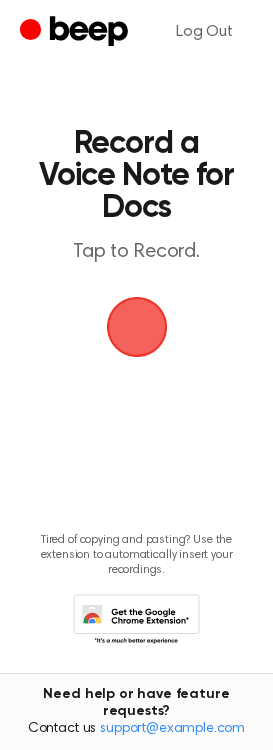 click at bounding box center [137, 327] 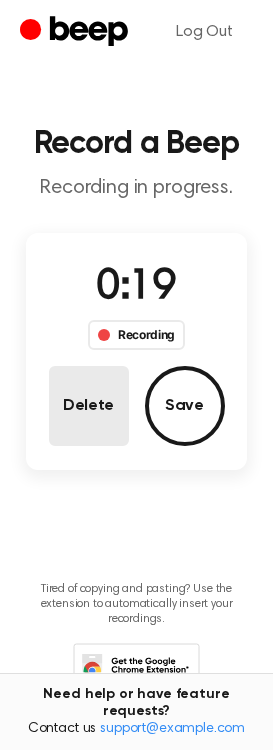 click on "Delete" at bounding box center [89, 406] 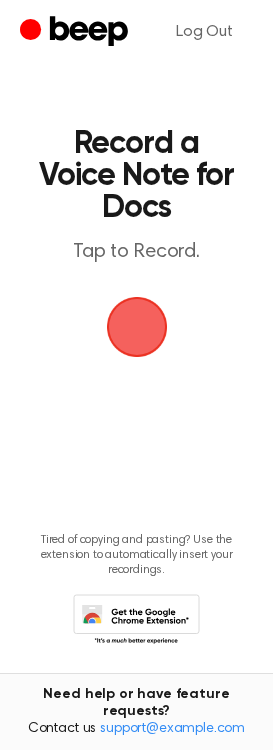 click at bounding box center [137, 327] 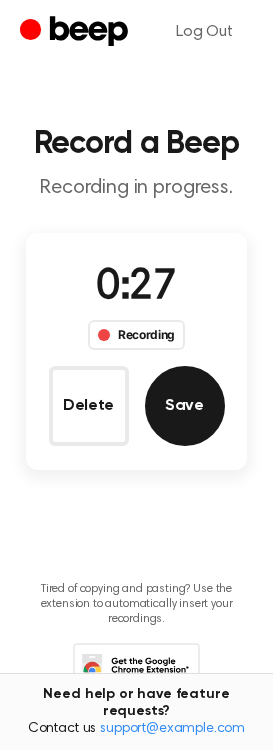 click on "Save" at bounding box center [185, 406] 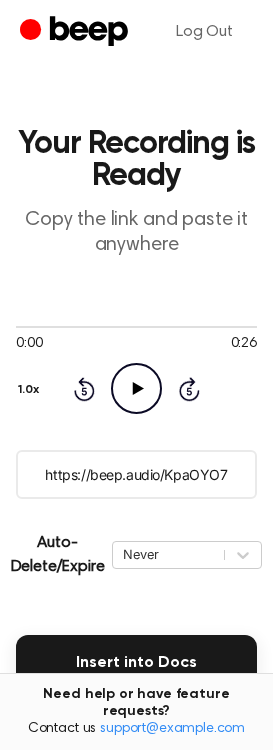click on "Play Audio" 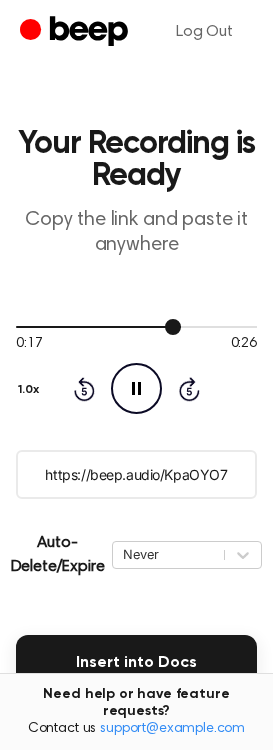 click at bounding box center (98, 327) 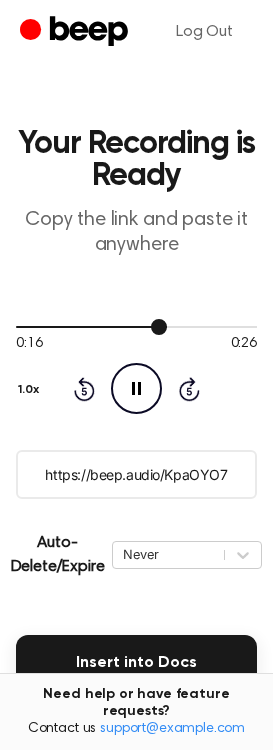 click at bounding box center (136, 326) 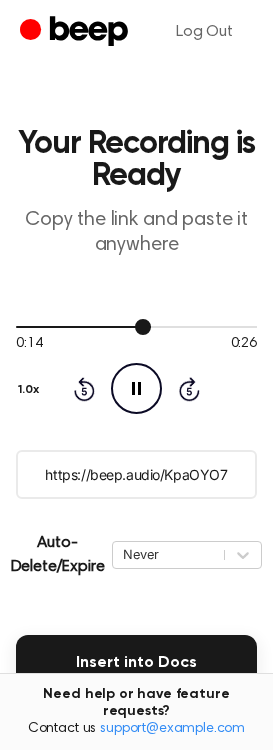 click at bounding box center (136, 326) 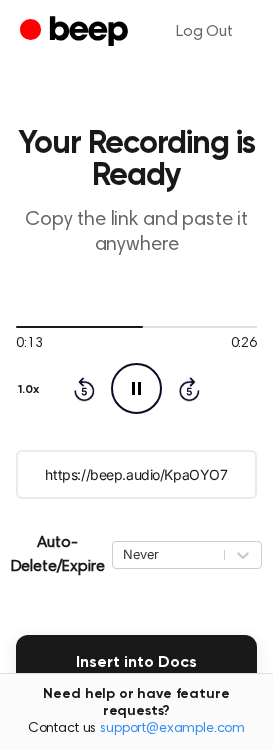 click 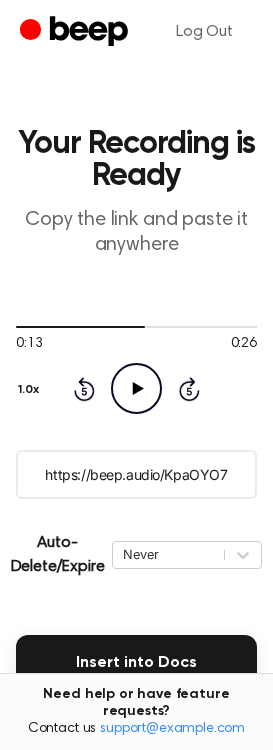 click on "Play Audio" 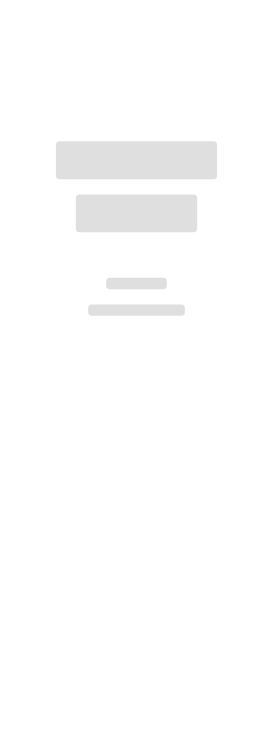 scroll, scrollTop: 0, scrollLeft: 0, axis: both 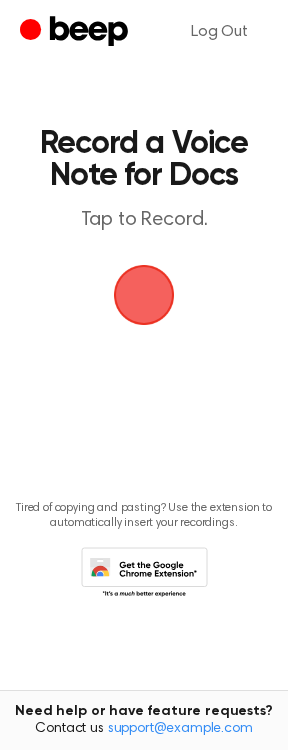 click at bounding box center (144, 295) 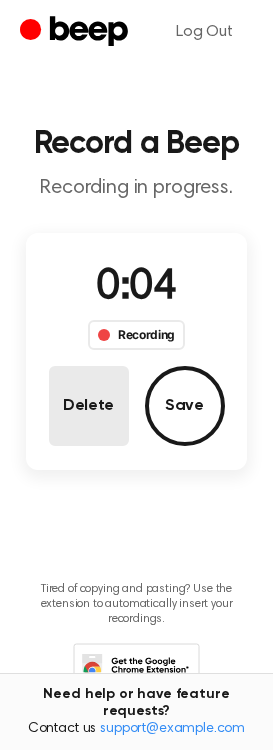 click on "Delete" at bounding box center [89, 406] 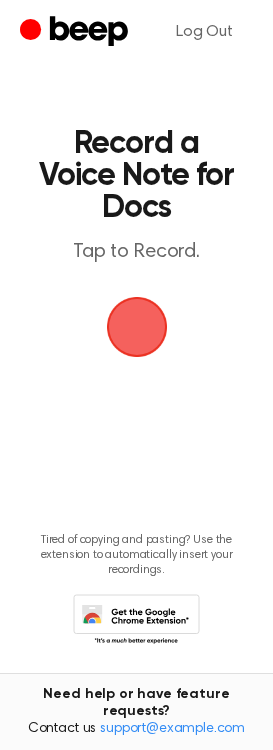 click at bounding box center [136, 327] 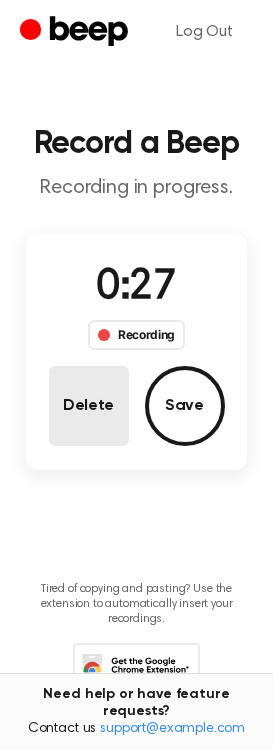 click on "Delete" at bounding box center [89, 406] 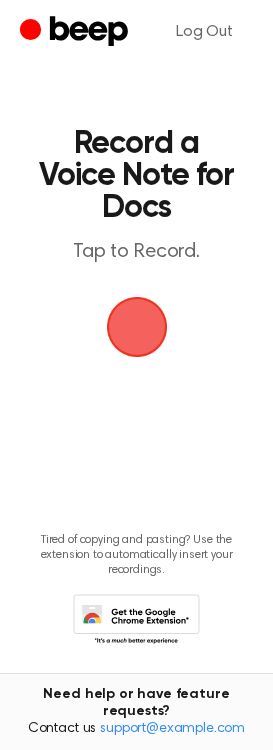click at bounding box center [136, 327] 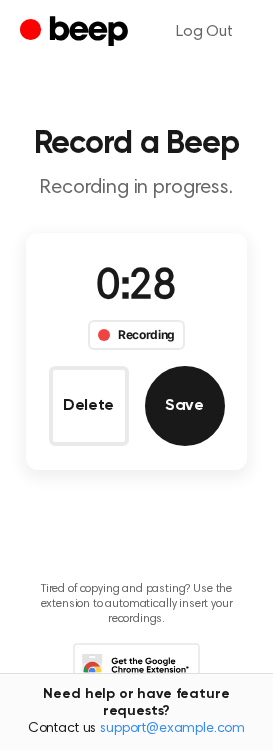 click on "Save" at bounding box center (185, 406) 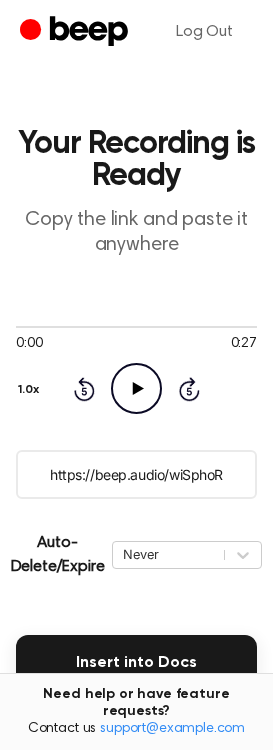 click on "Play Audio" 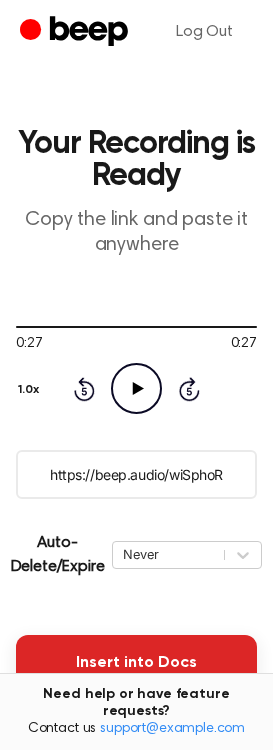 click on "Insert into Docs" at bounding box center (136, 663) 